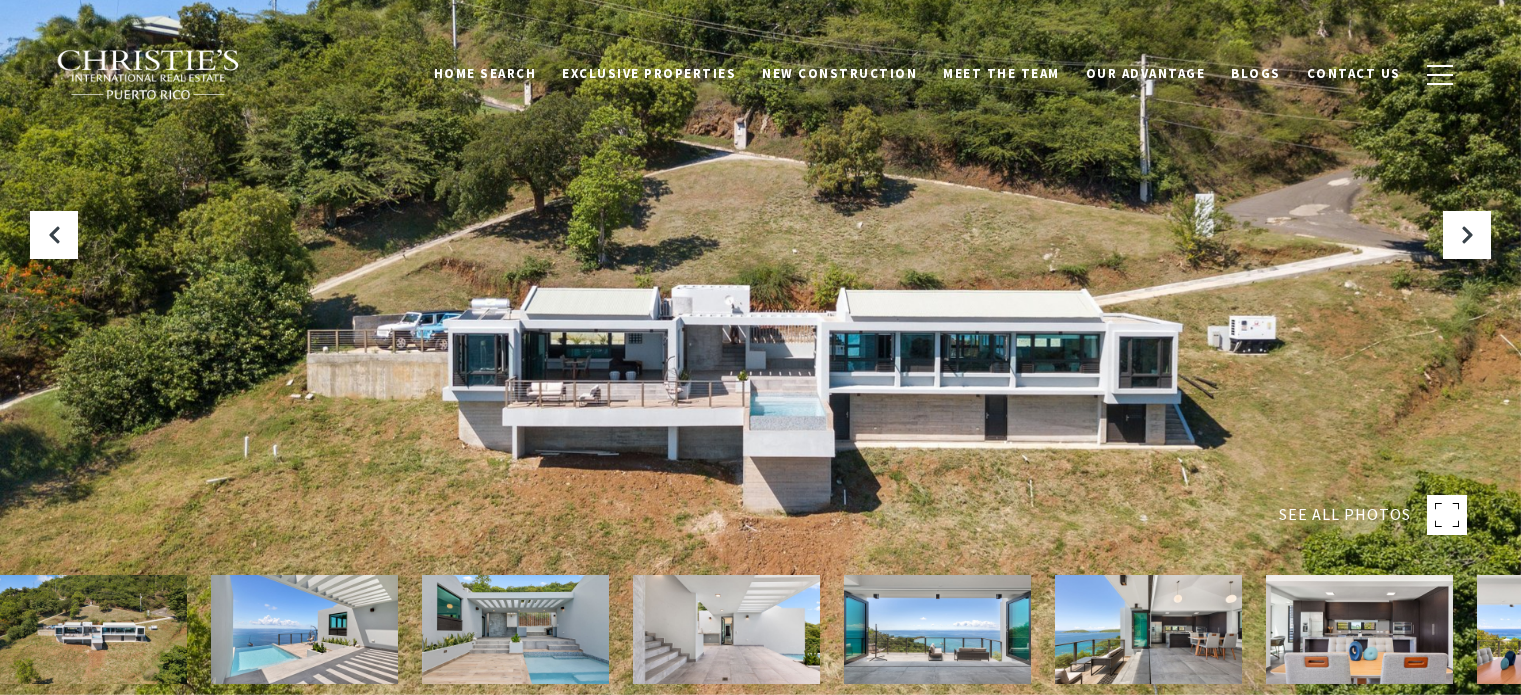 scroll, scrollTop: 0, scrollLeft: 0, axis: both 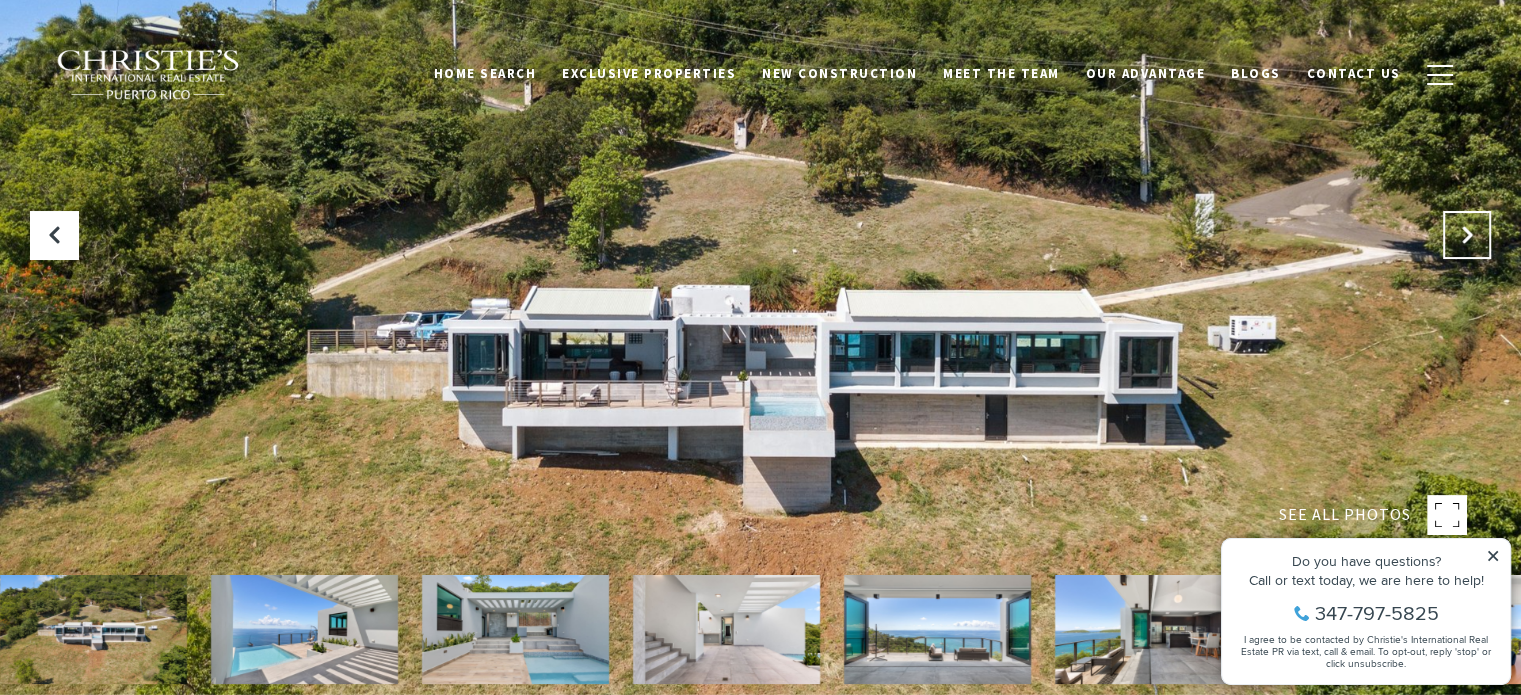 click at bounding box center [1467, 235] 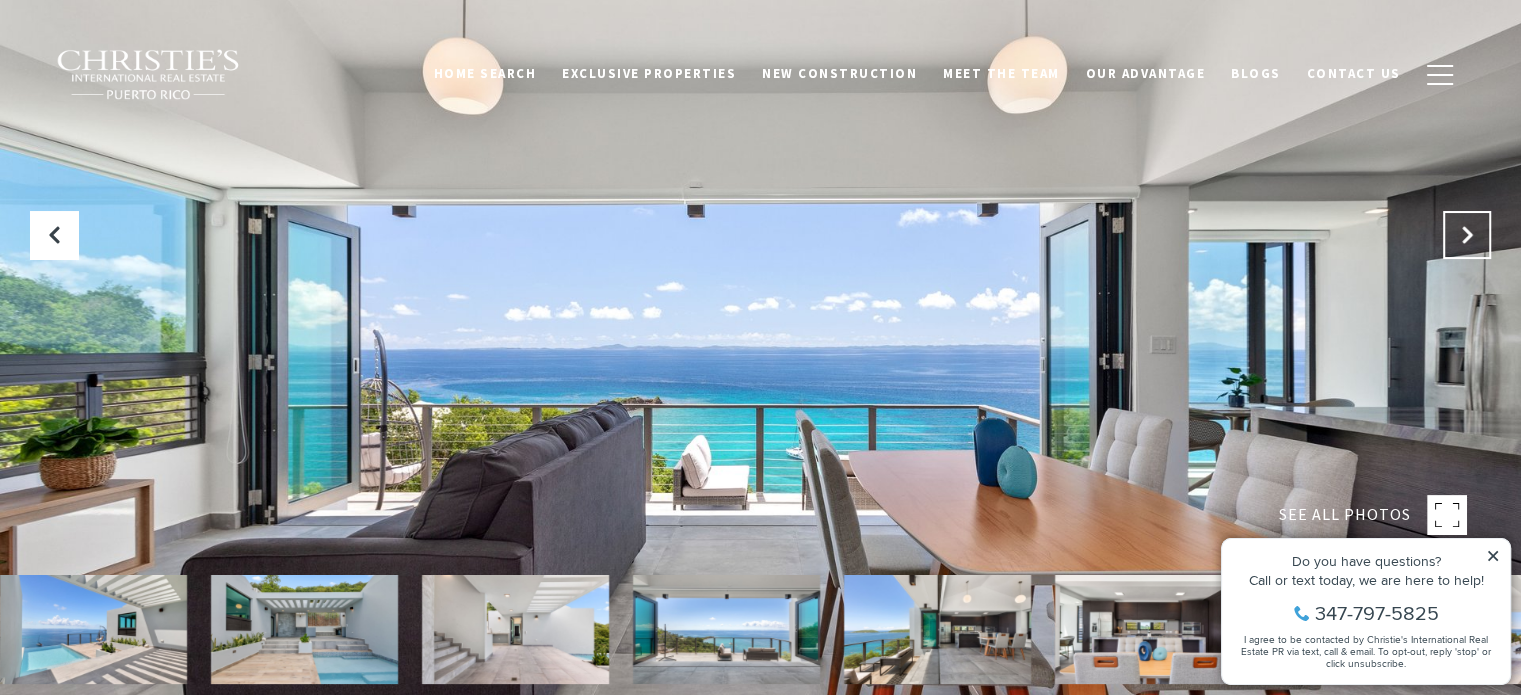 click at bounding box center [1467, 235] 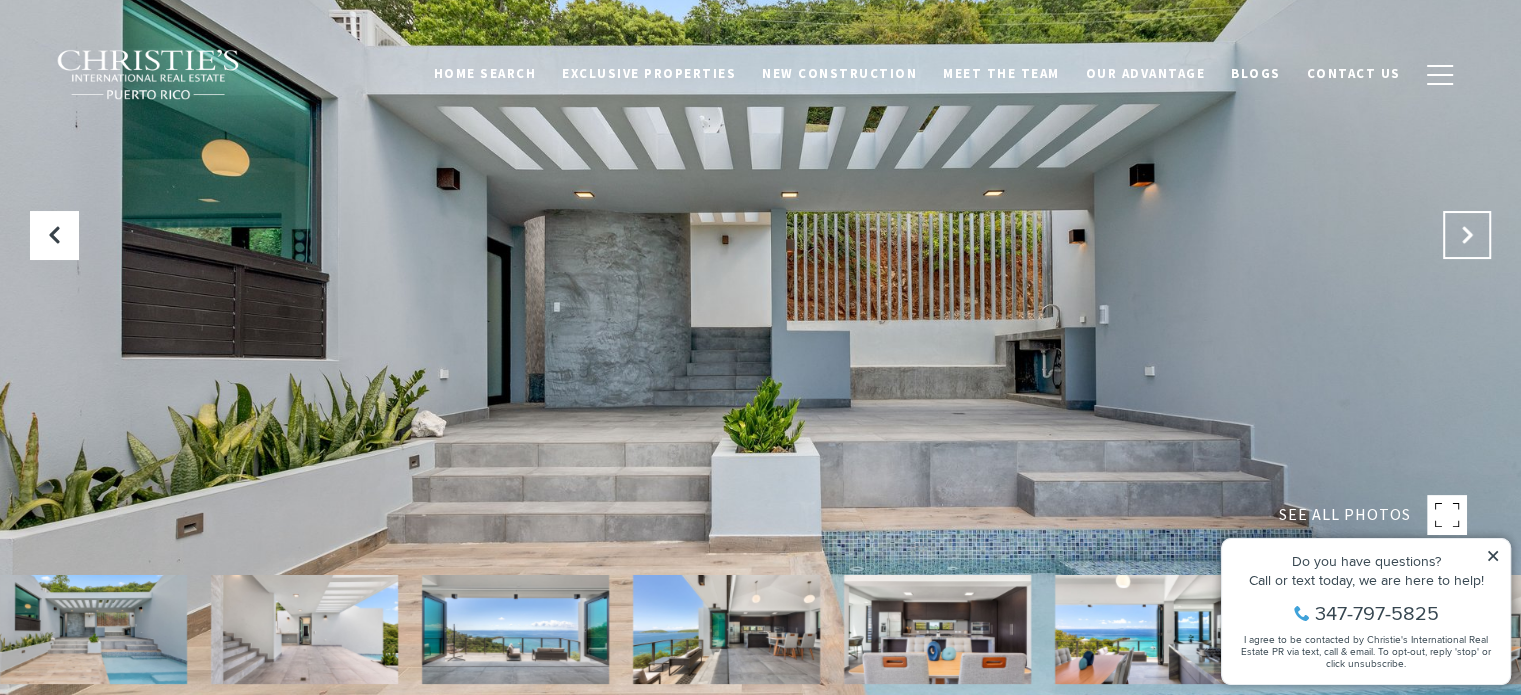 click at bounding box center (1467, 235) 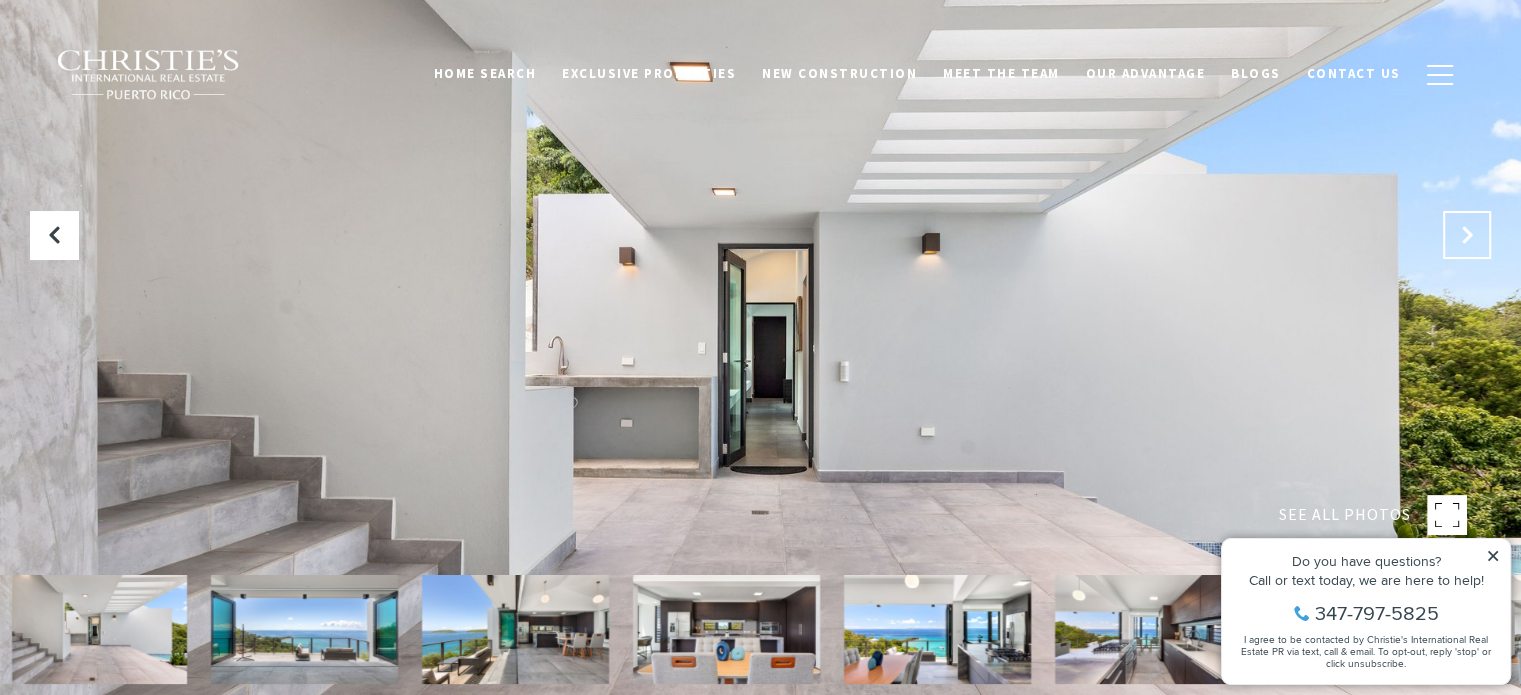 click at bounding box center [1467, 235] 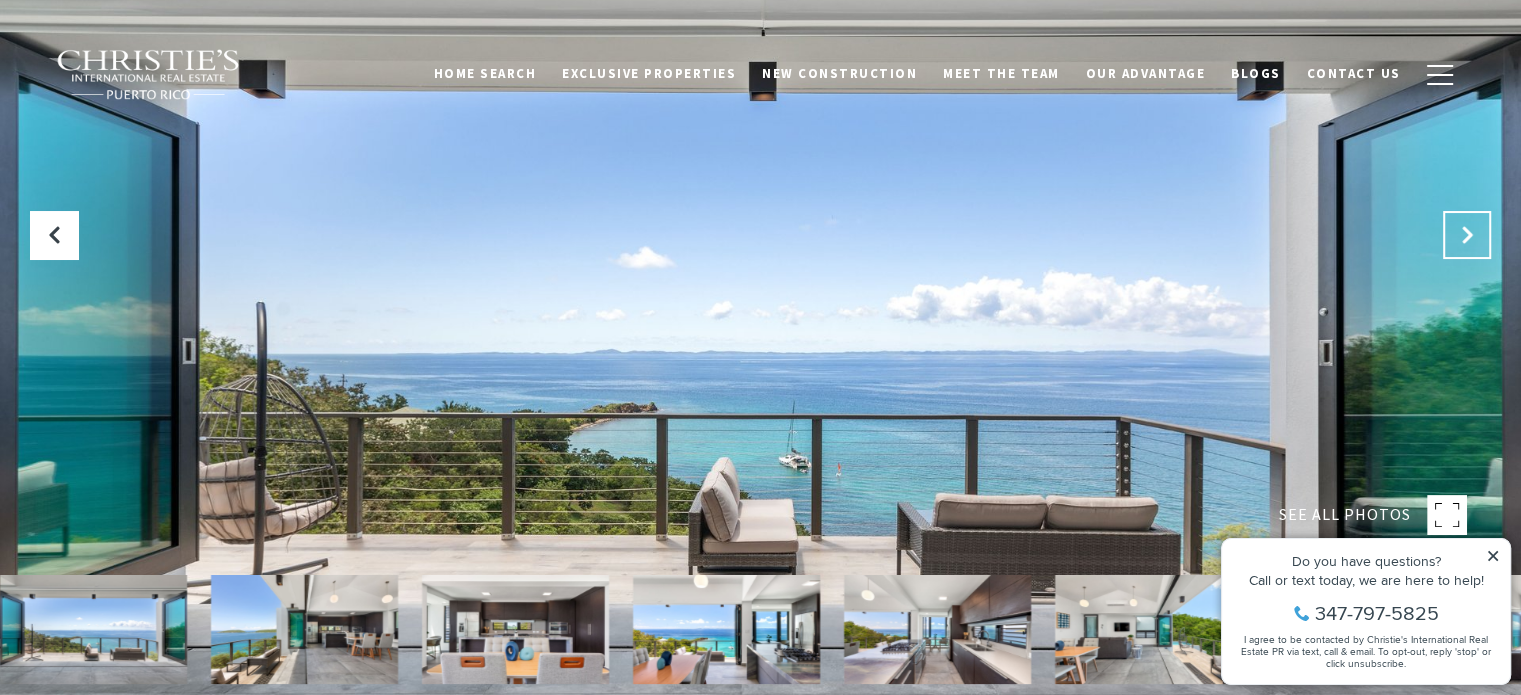 click at bounding box center [1467, 235] 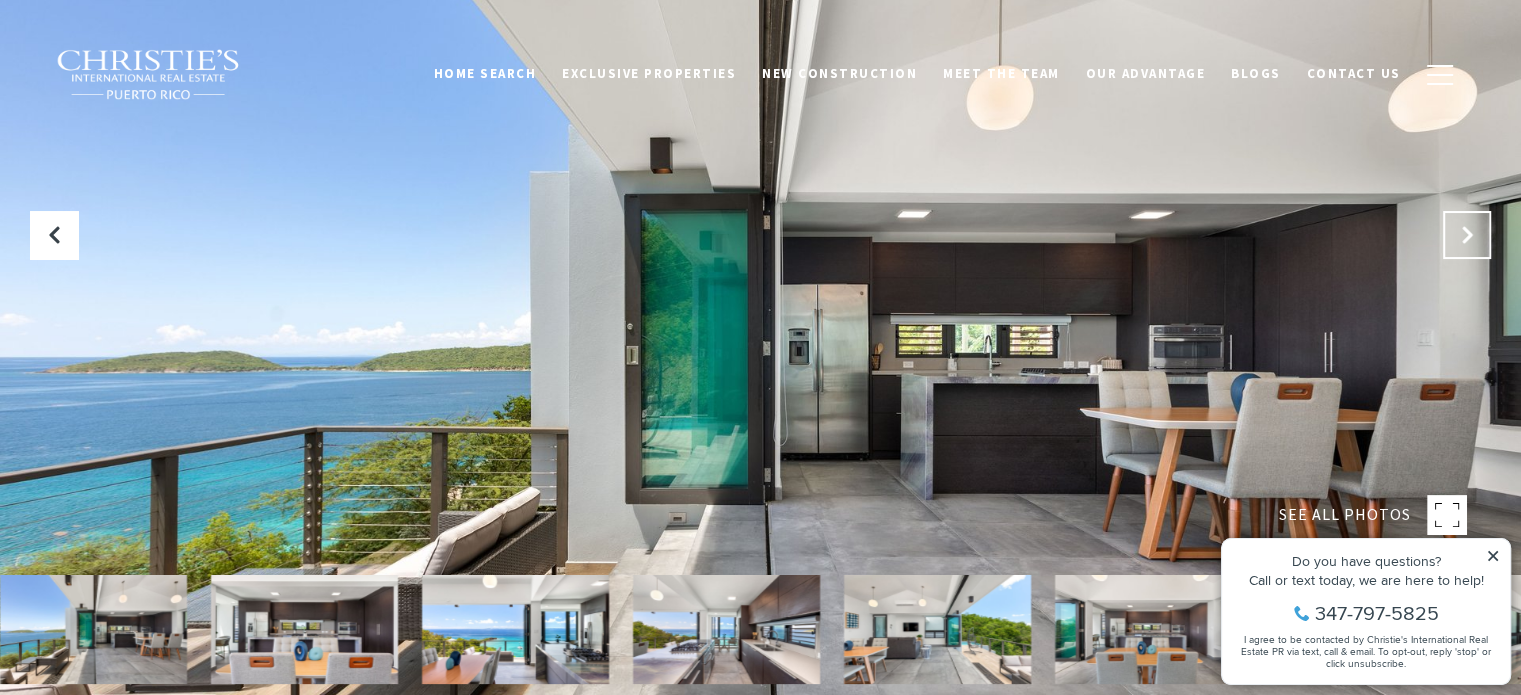 click at bounding box center [1467, 235] 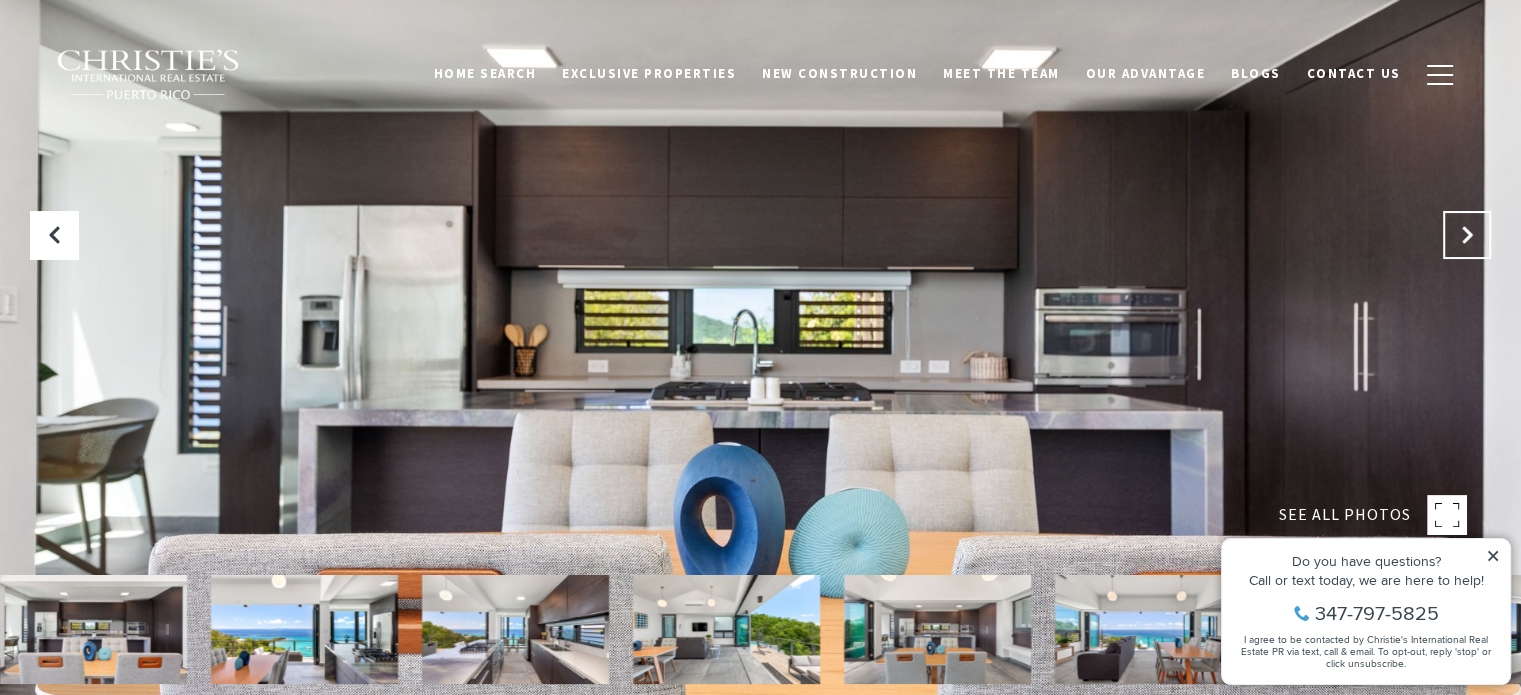 click at bounding box center (1467, 235) 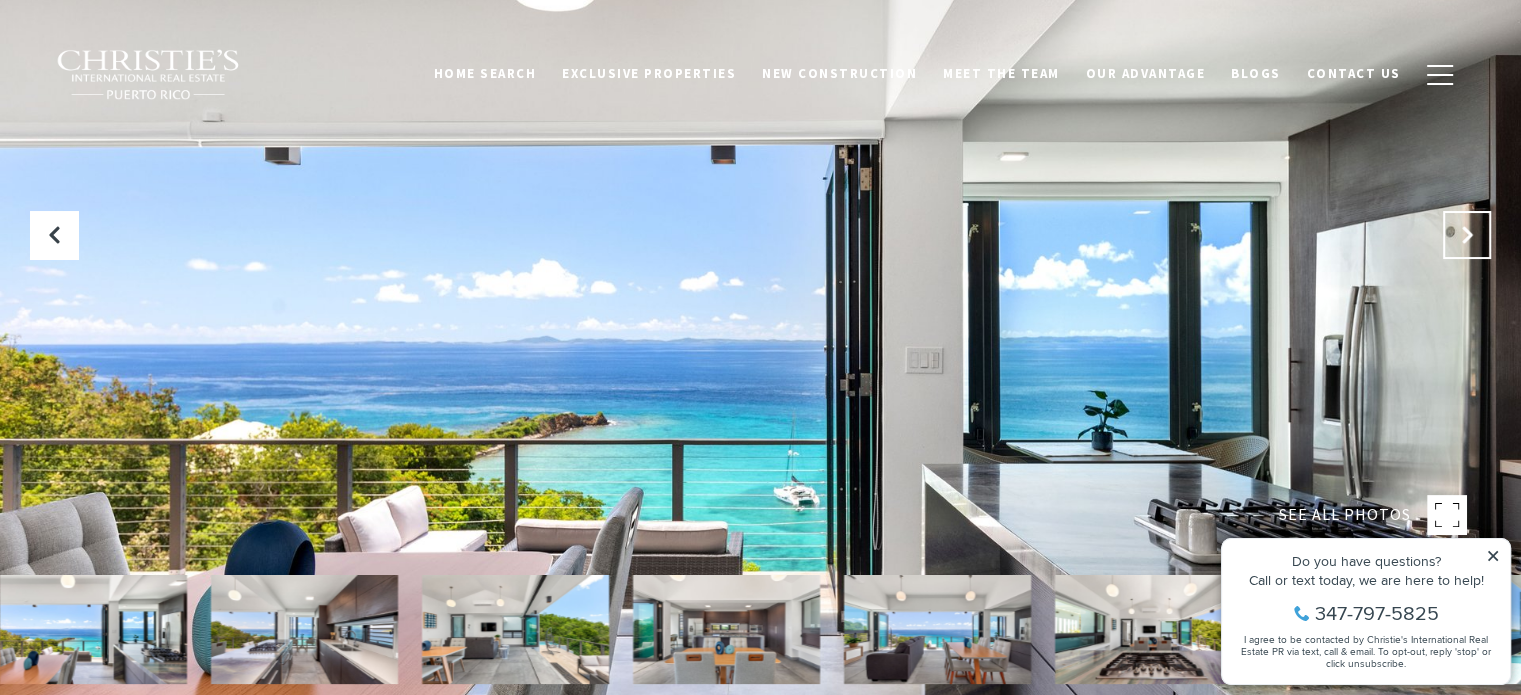 click at bounding box center (1467, 235) 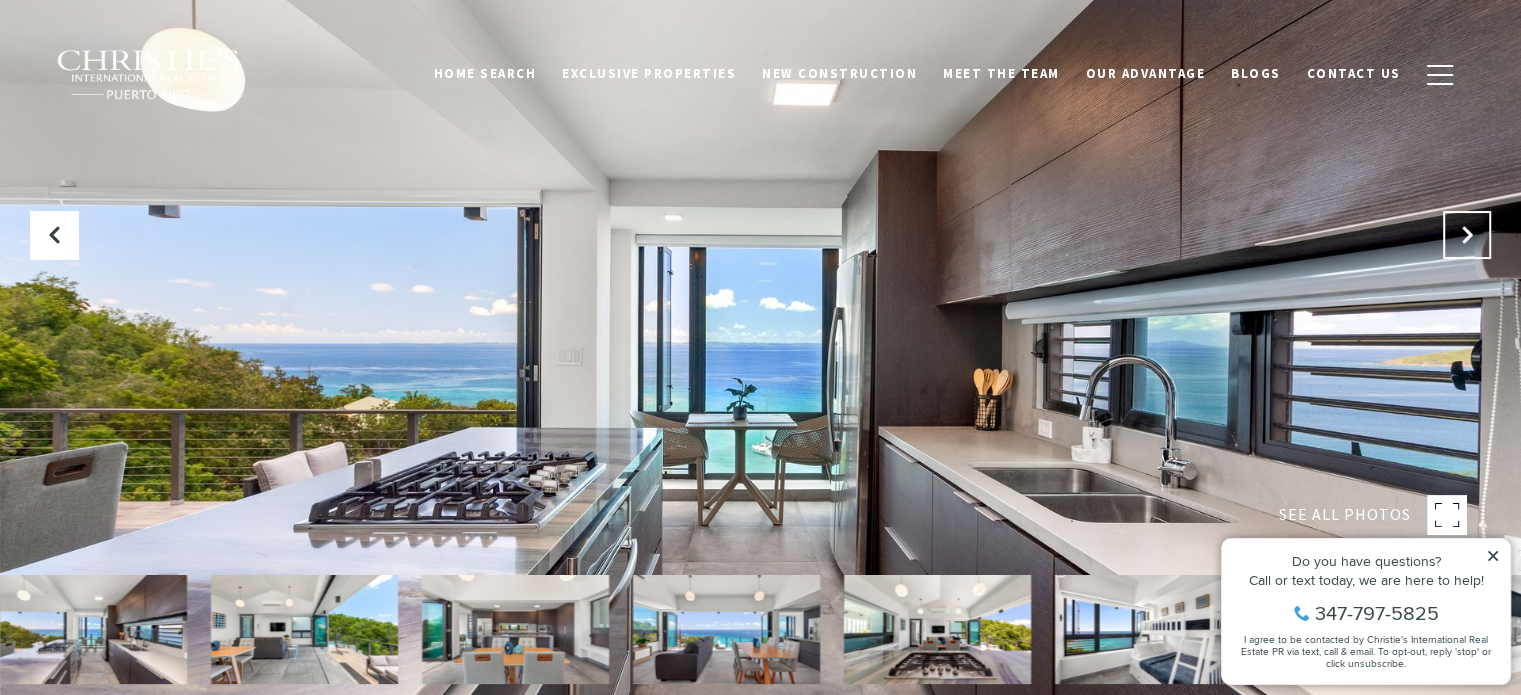 click at bounding box center (1467, 235) 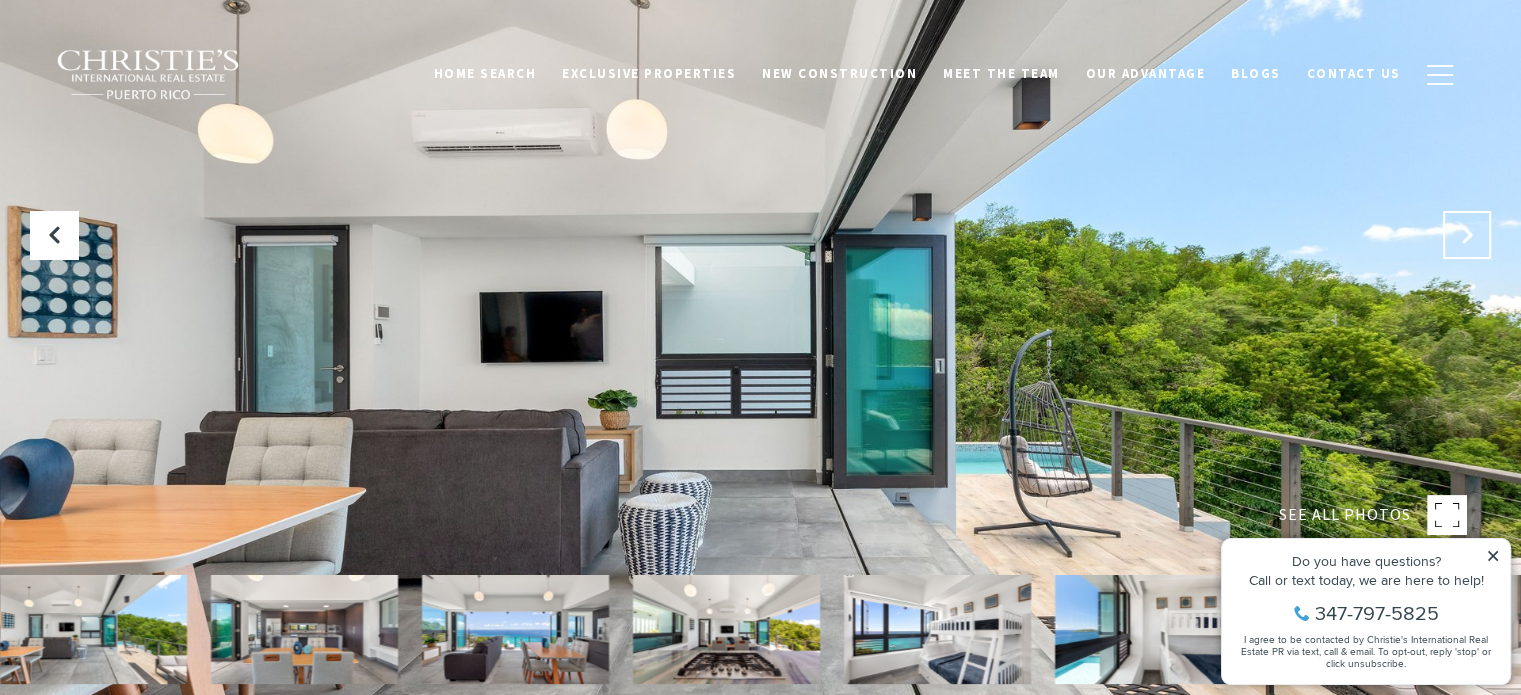 click at bounding box center [1467, 235] 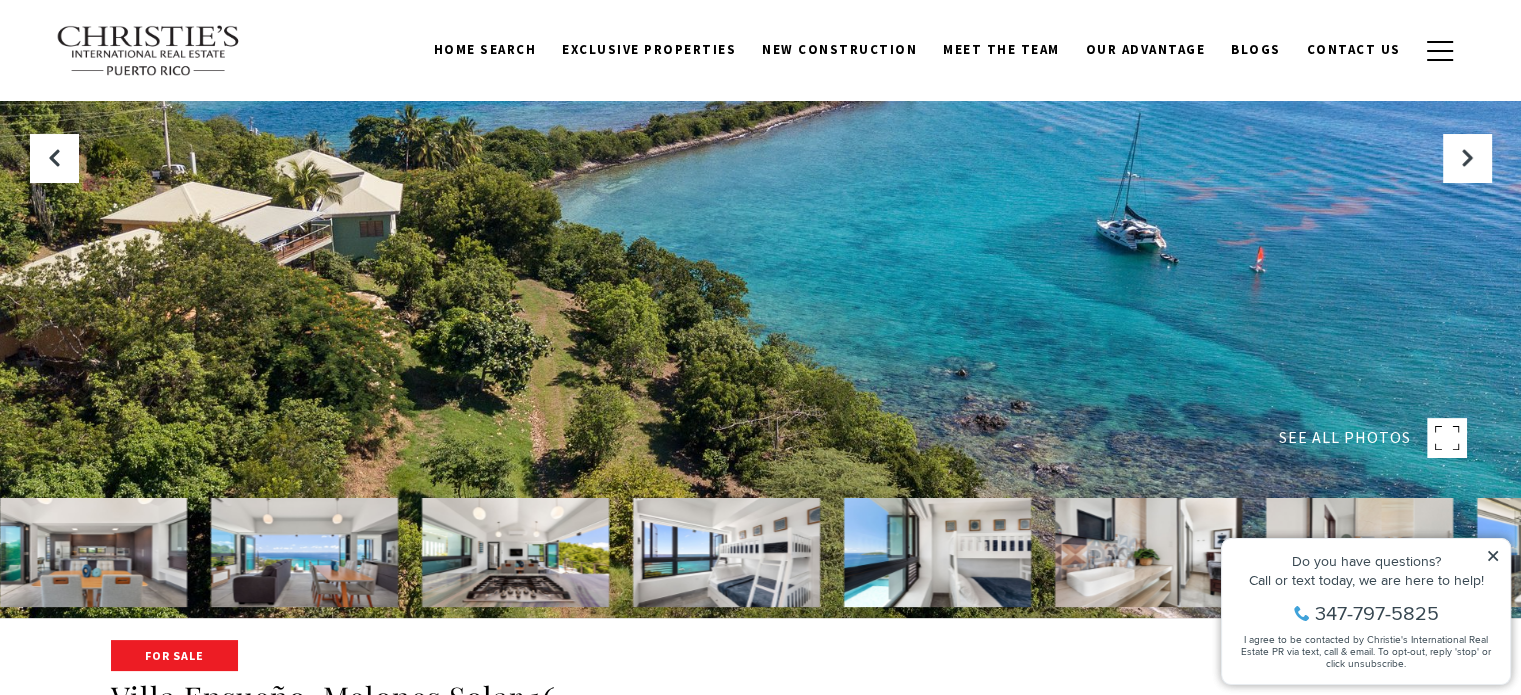 scroll, scrollTop: 0, scrollLeft: 0, axis: both 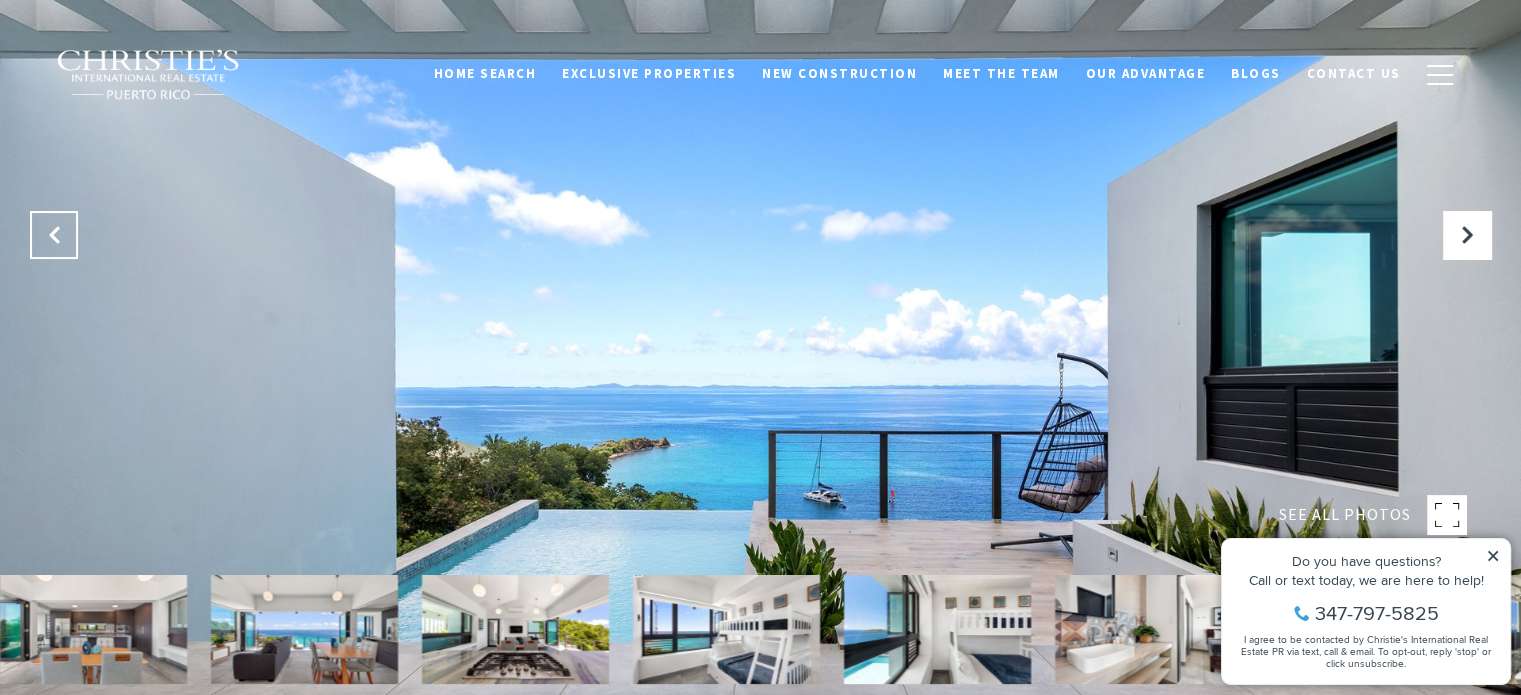 click at bounding box center [54, 235] 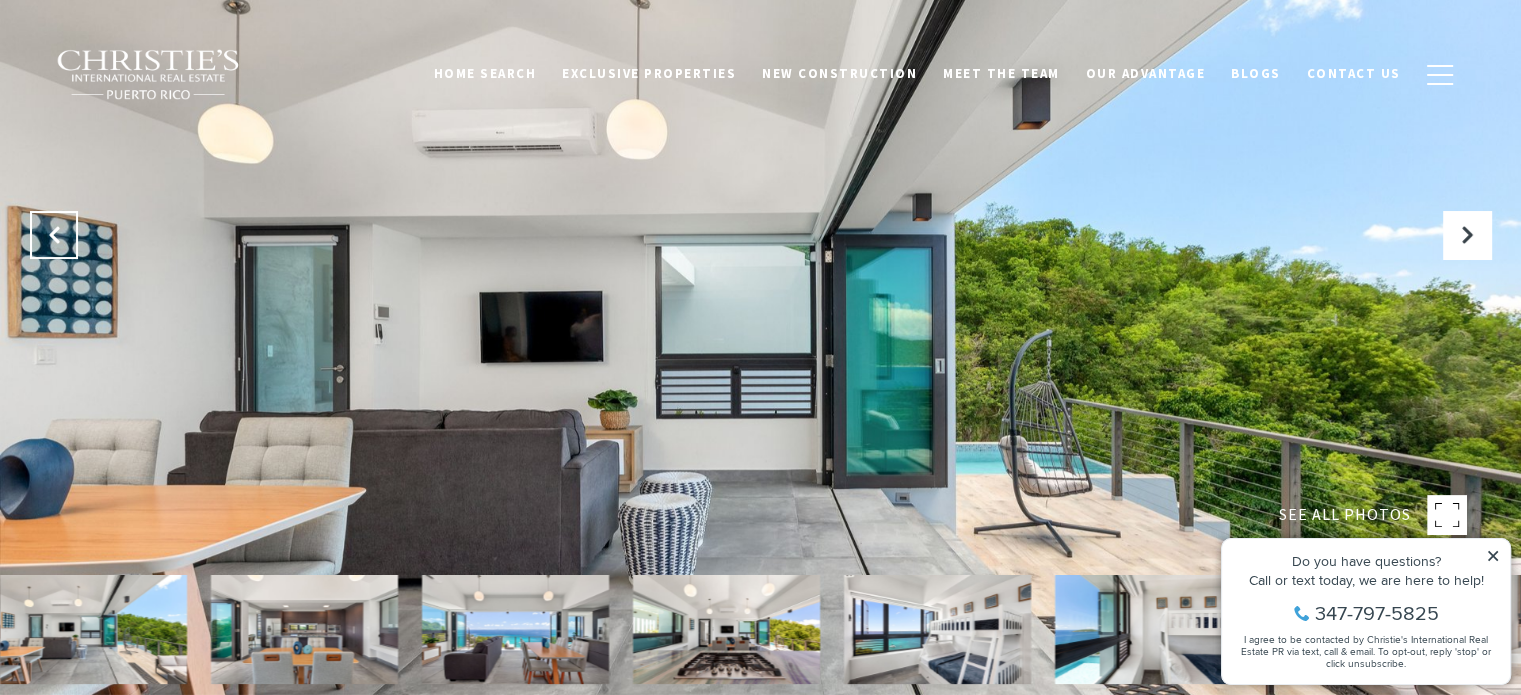 click at bounding box center [54, 235] 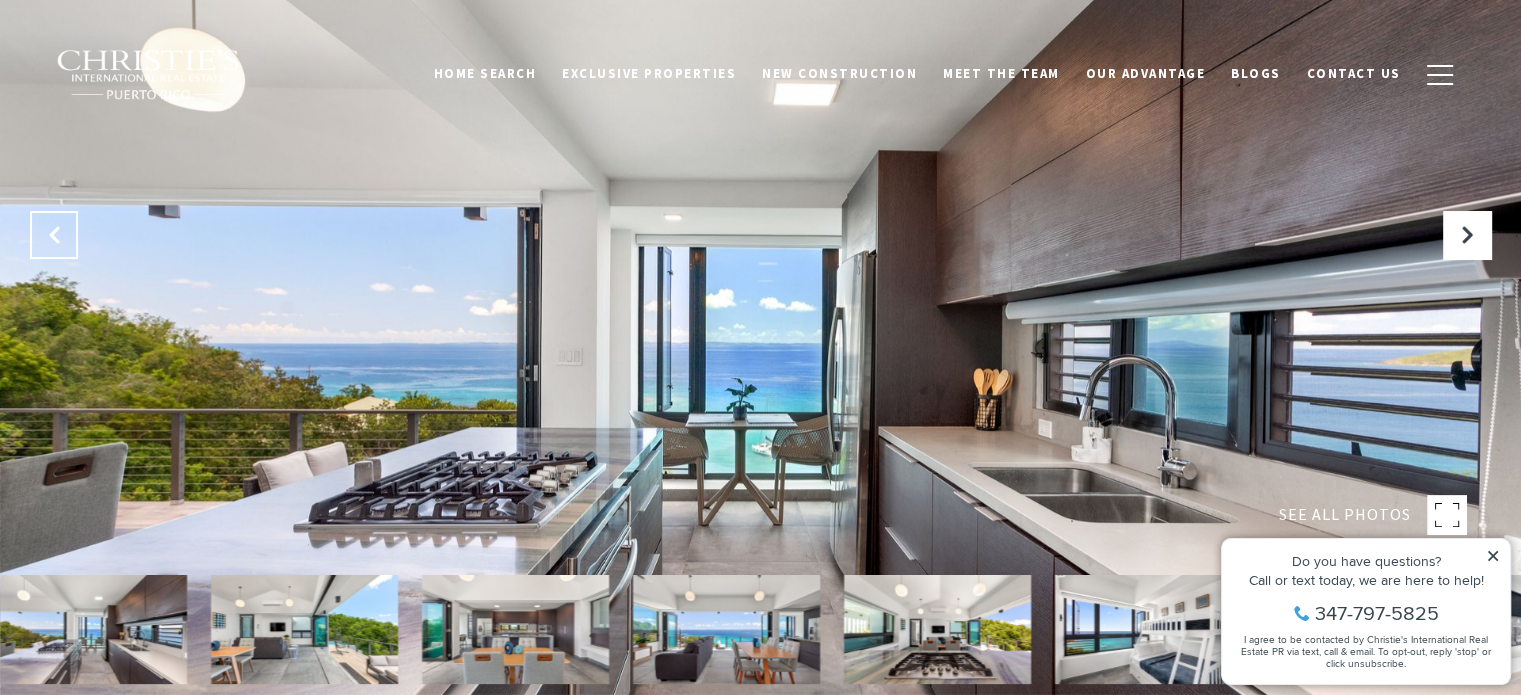 click at bounding box center [54, 235] 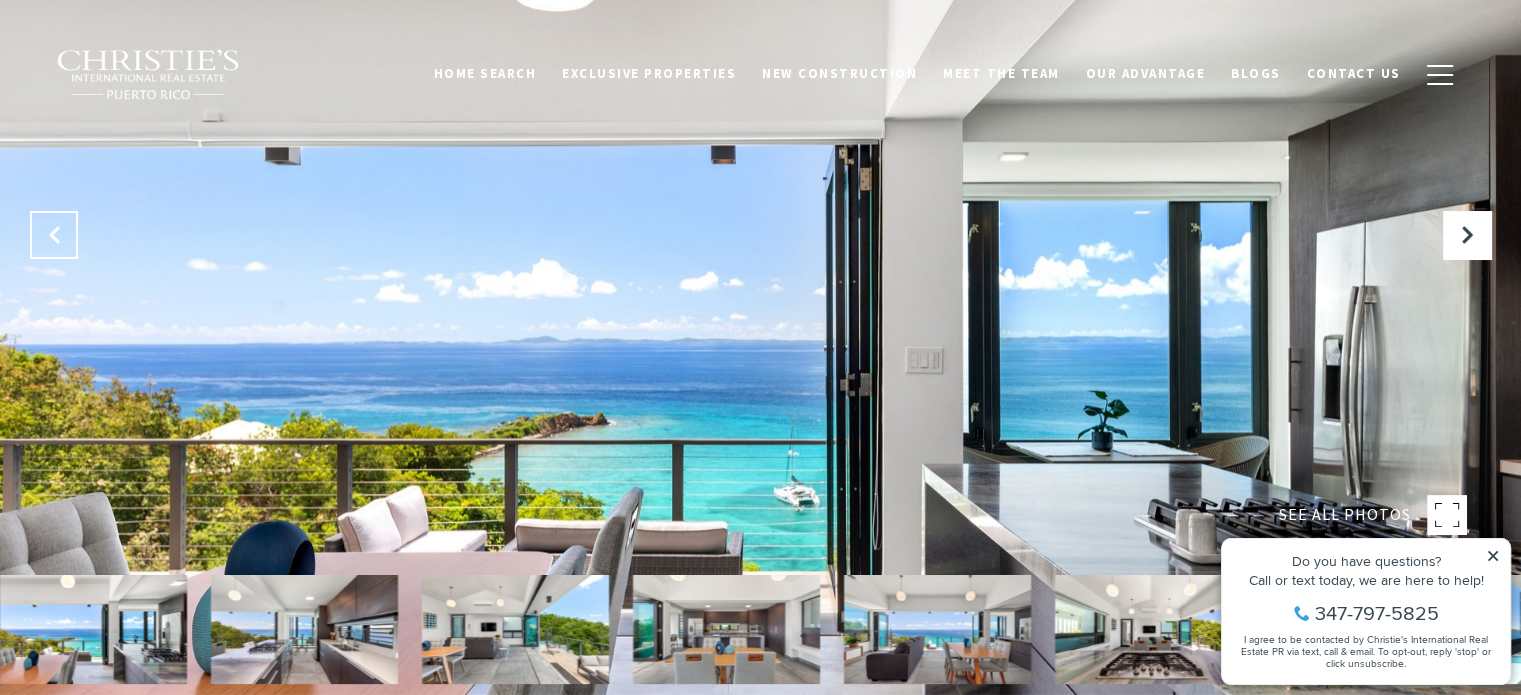 click at bounding box center [54, 235] 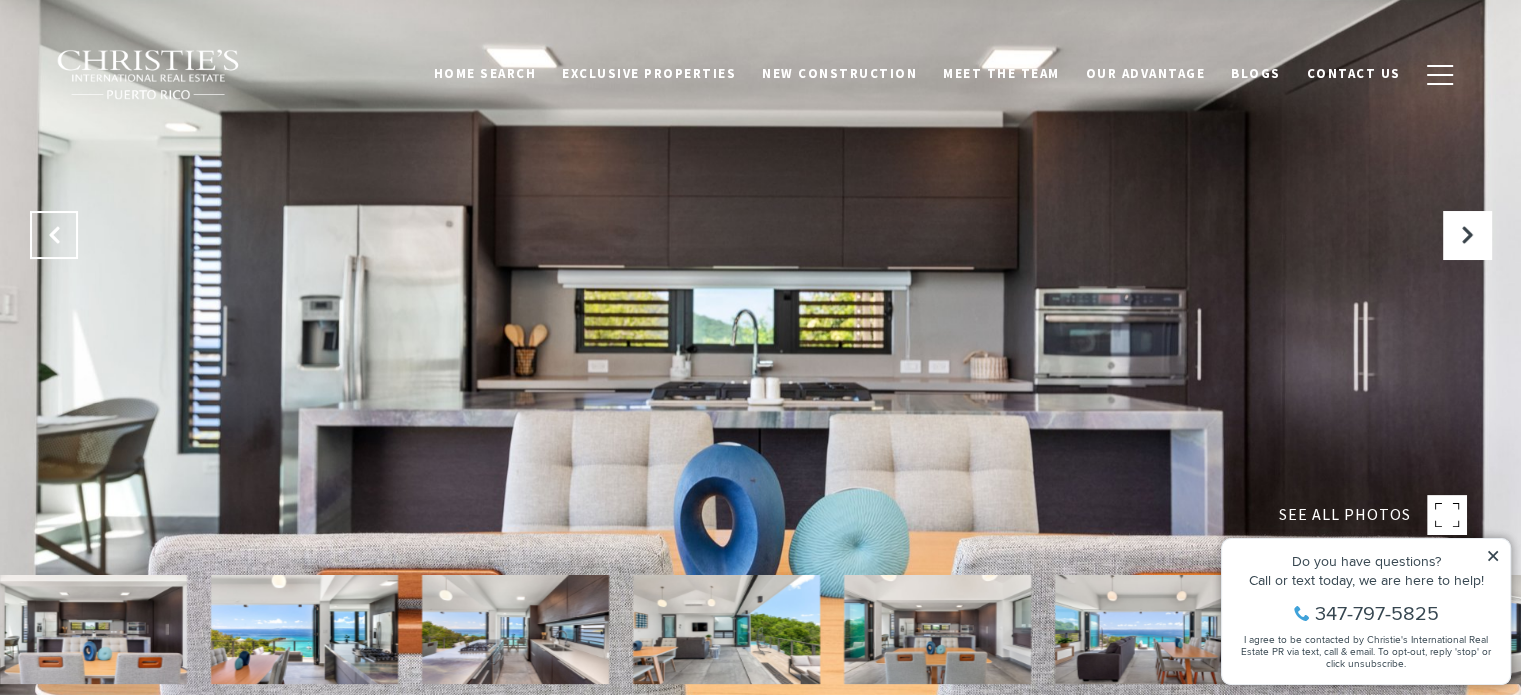 click at bounding box center (54, 235) 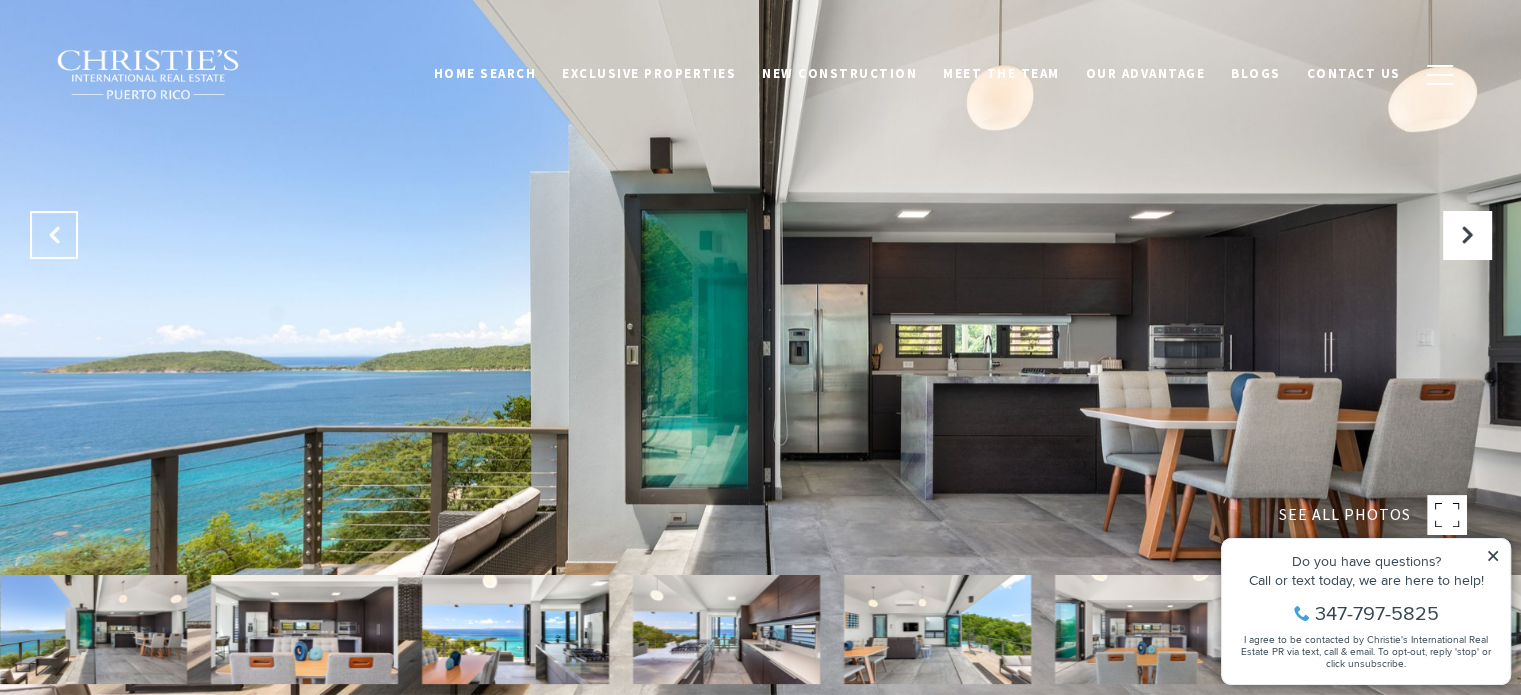 click at bounding box center [54, 235] 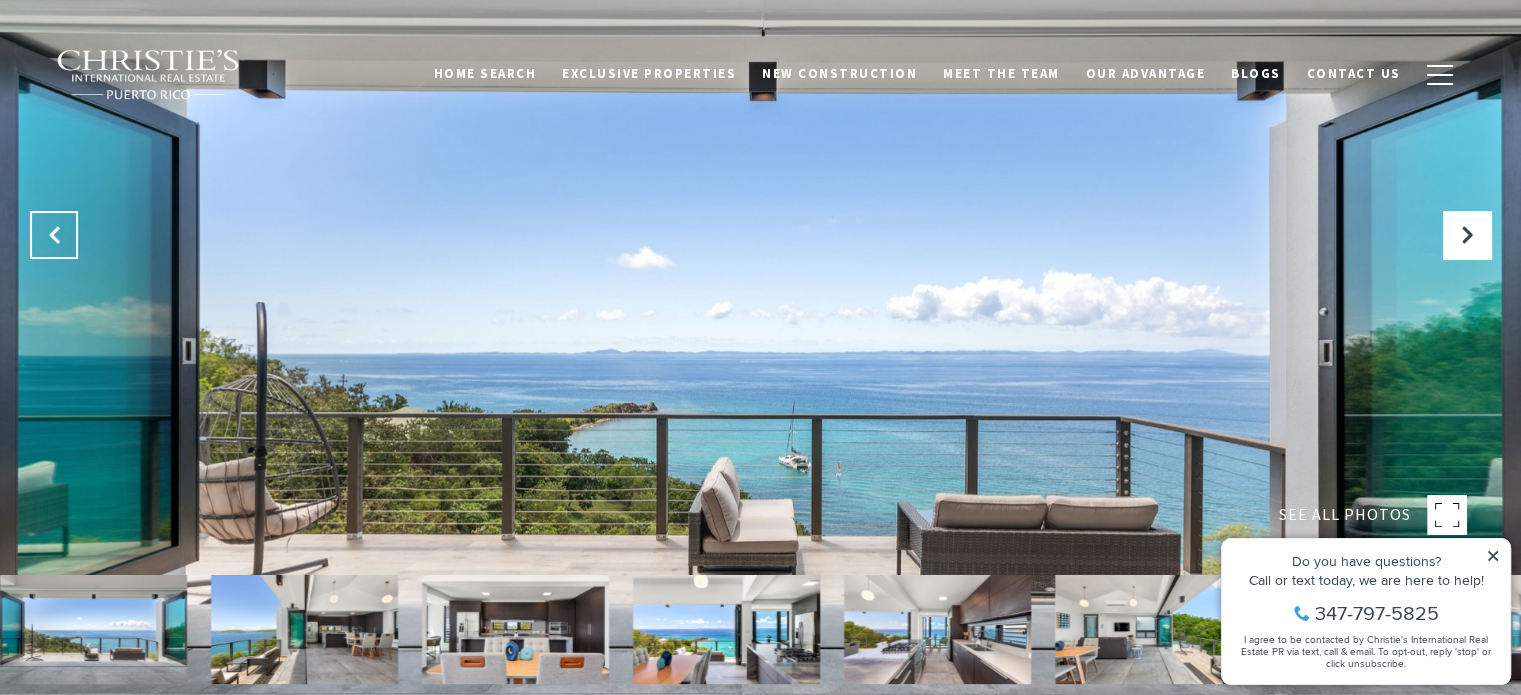 click at bounding box center [54, 235] 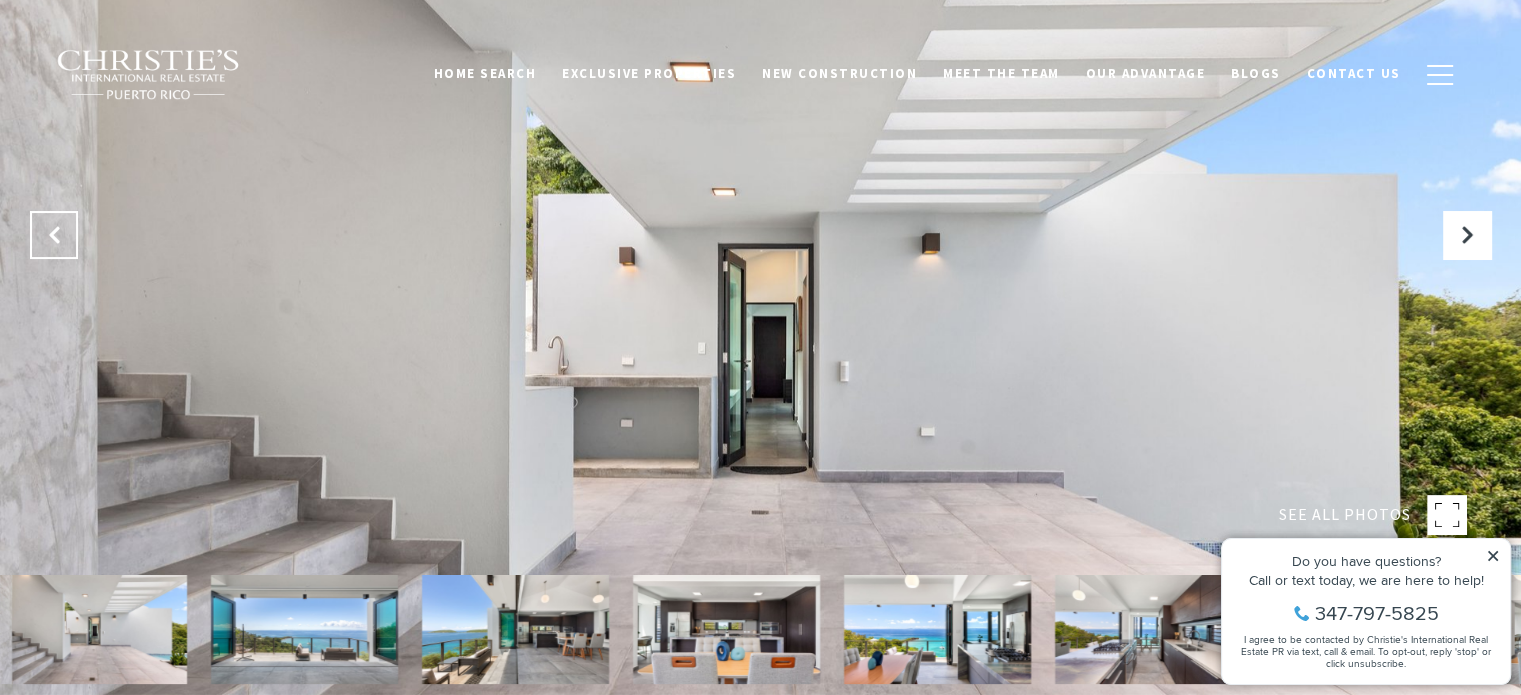 click at bounding box center (54, 235) 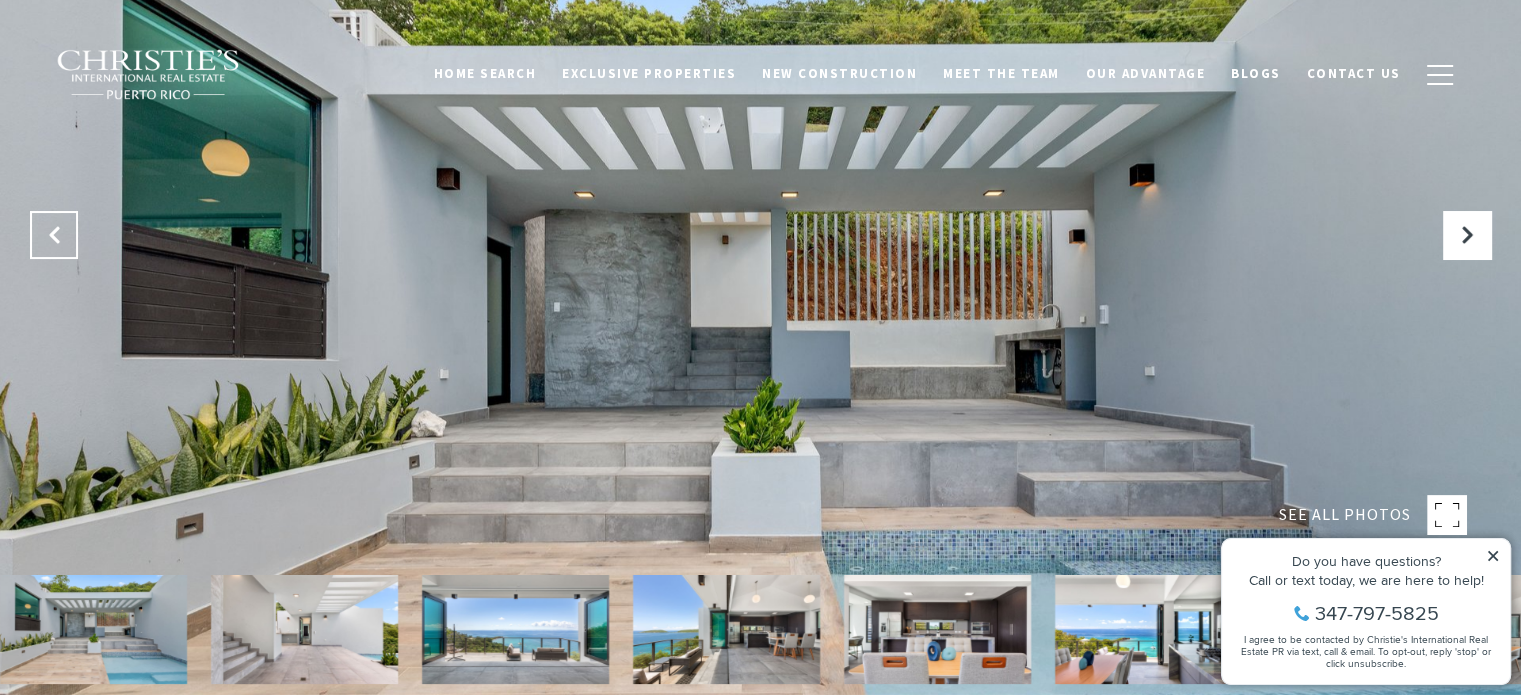 click at bounding box center [54, 235] 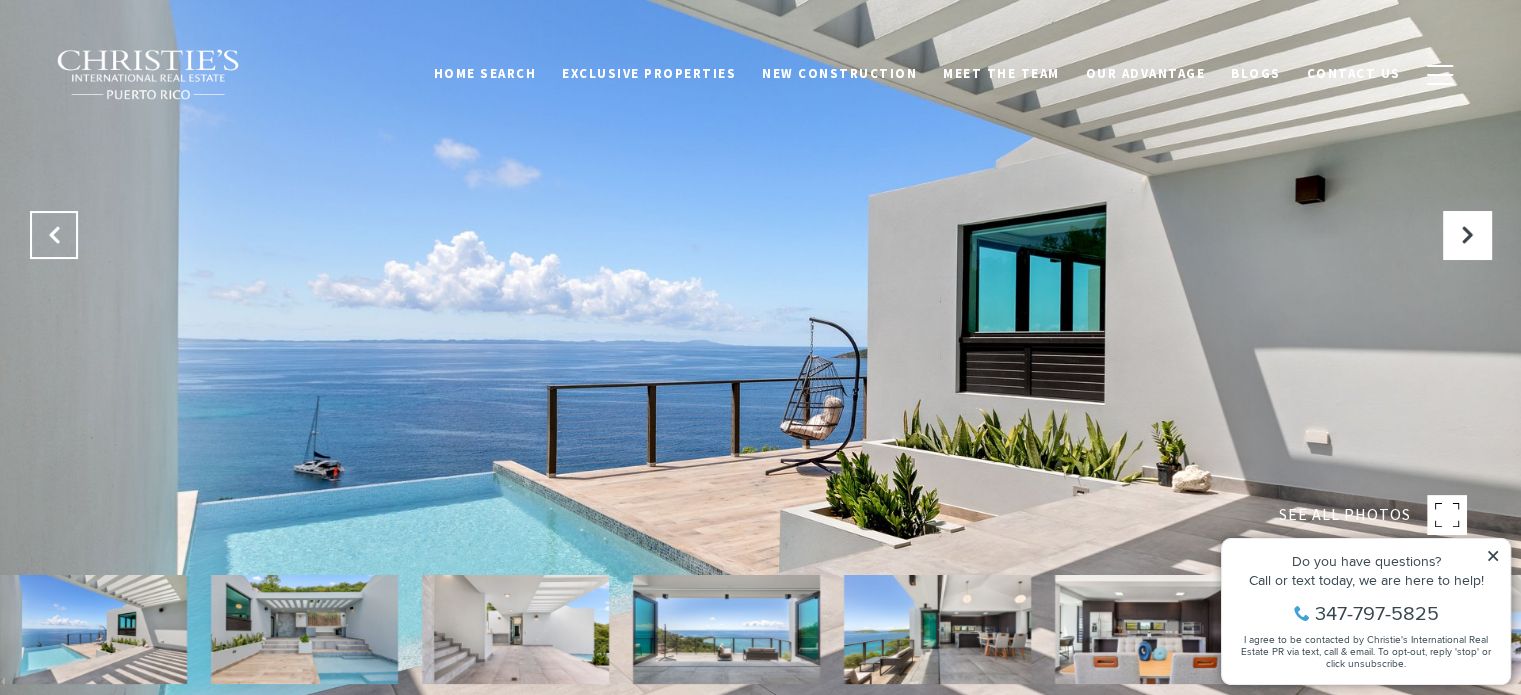 click at bounding box center [54, 235] 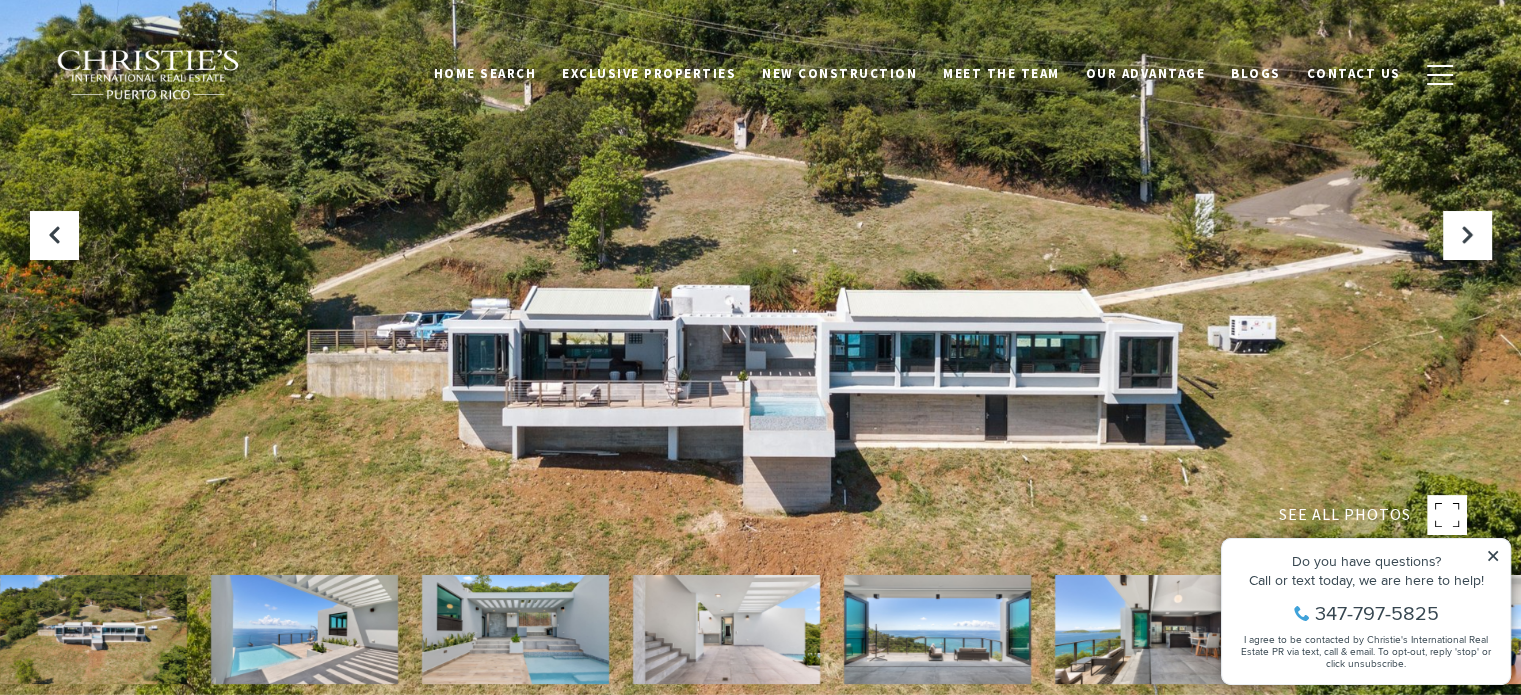 type 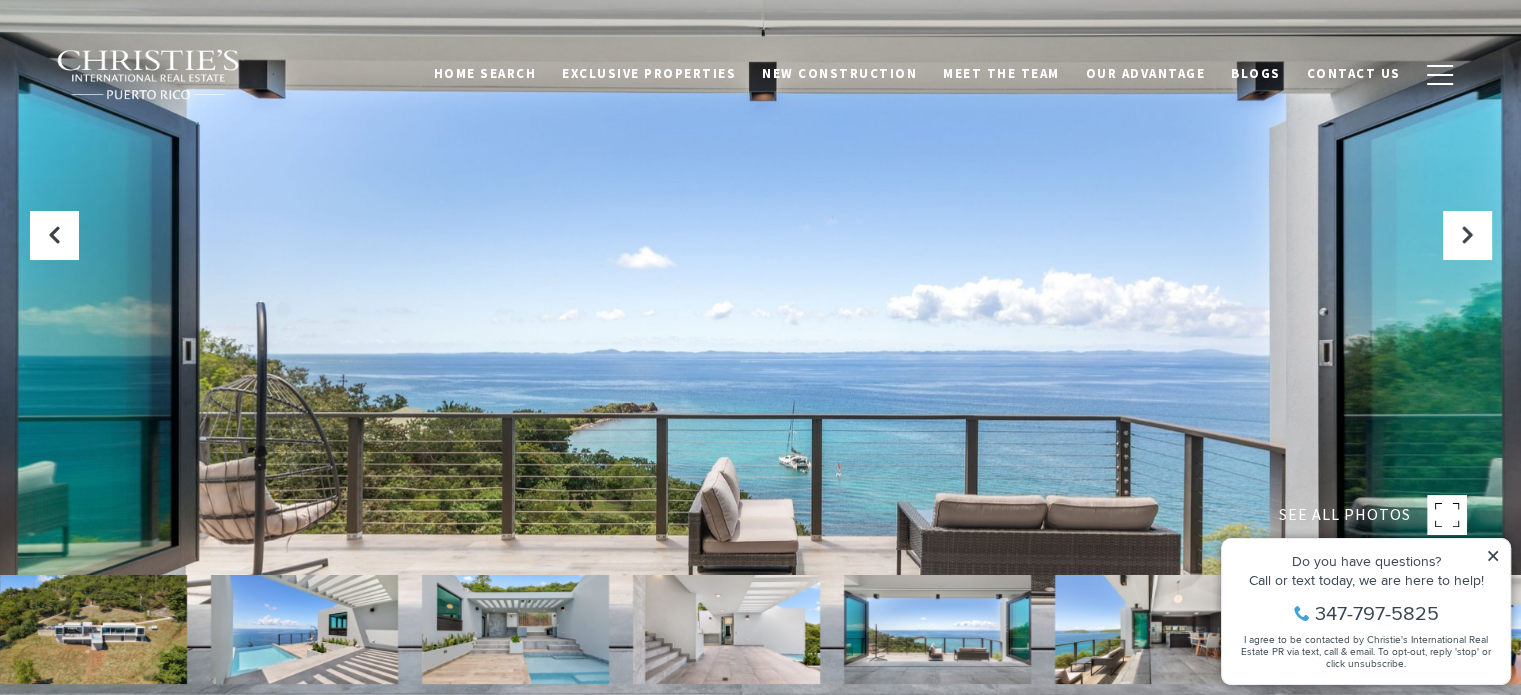 click 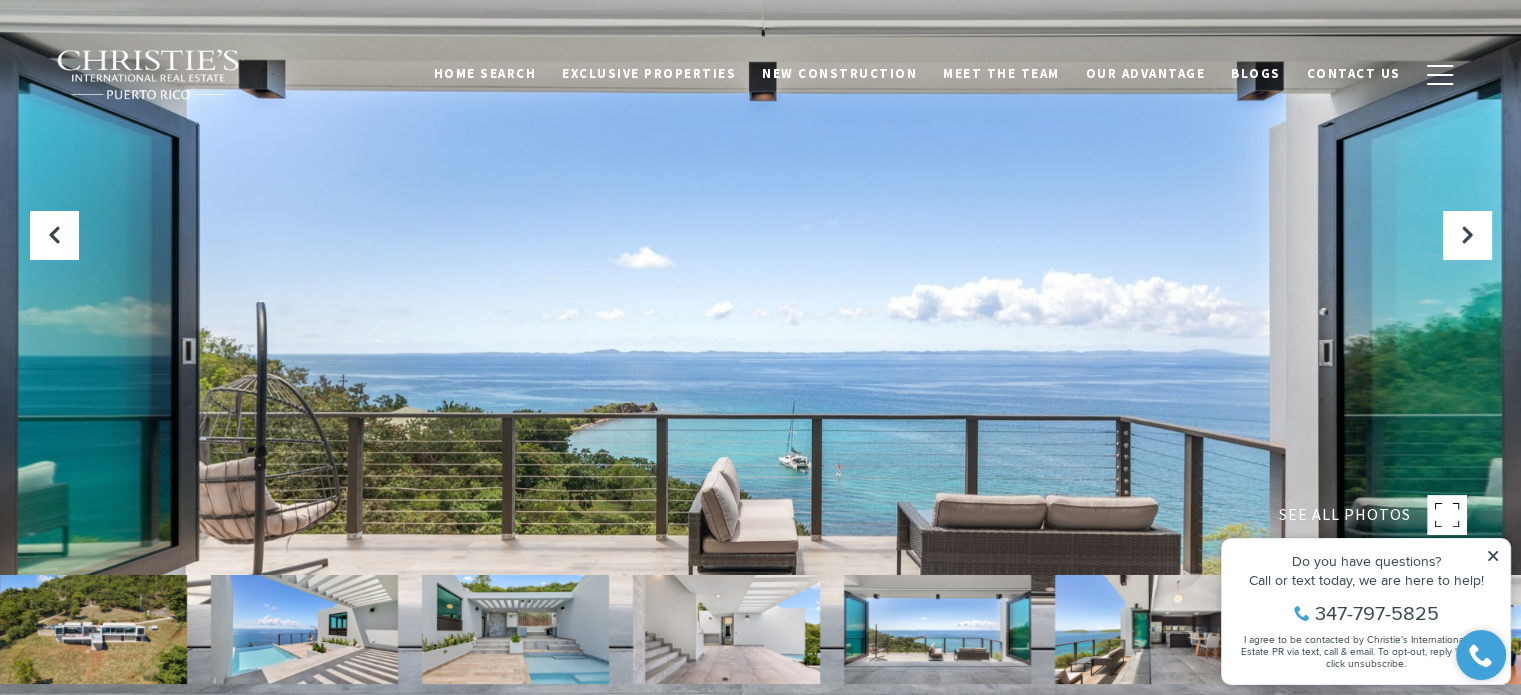click 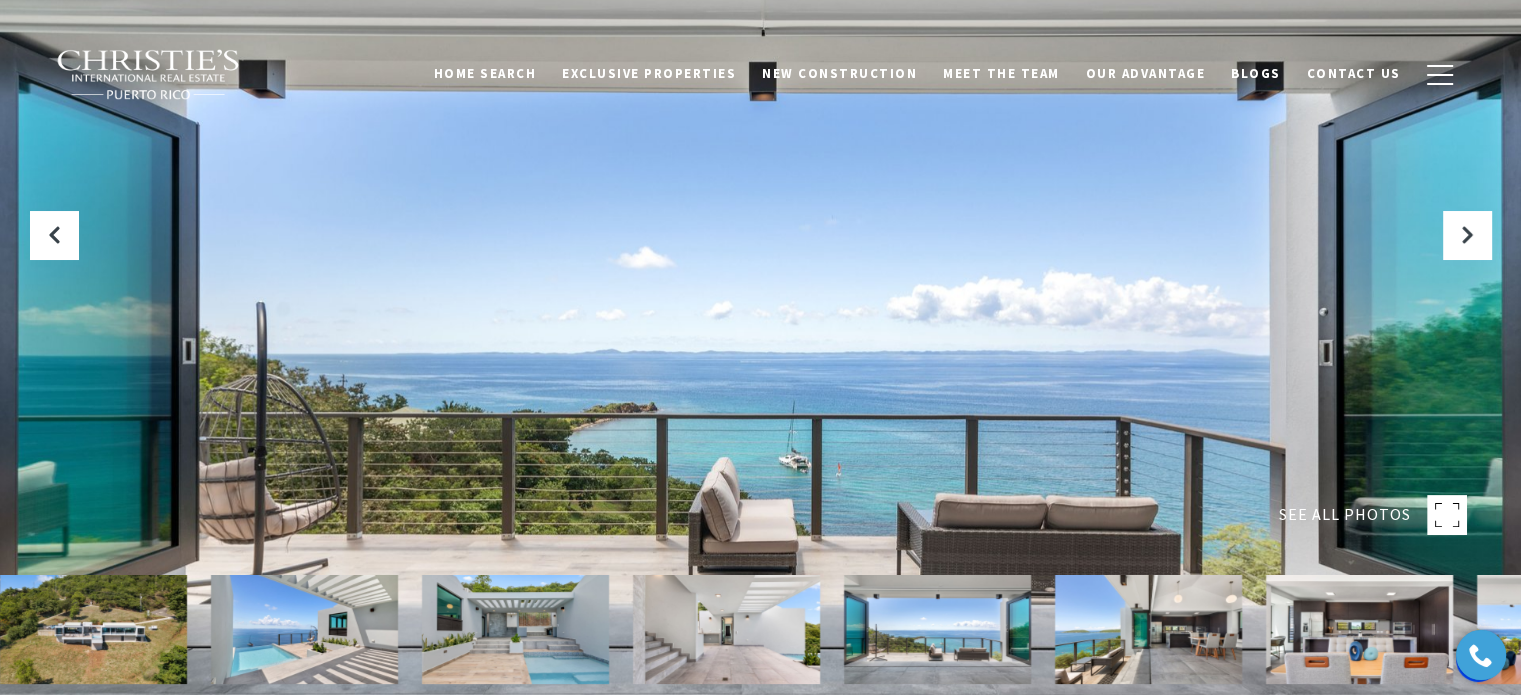 click at bounding box center (93, 629) 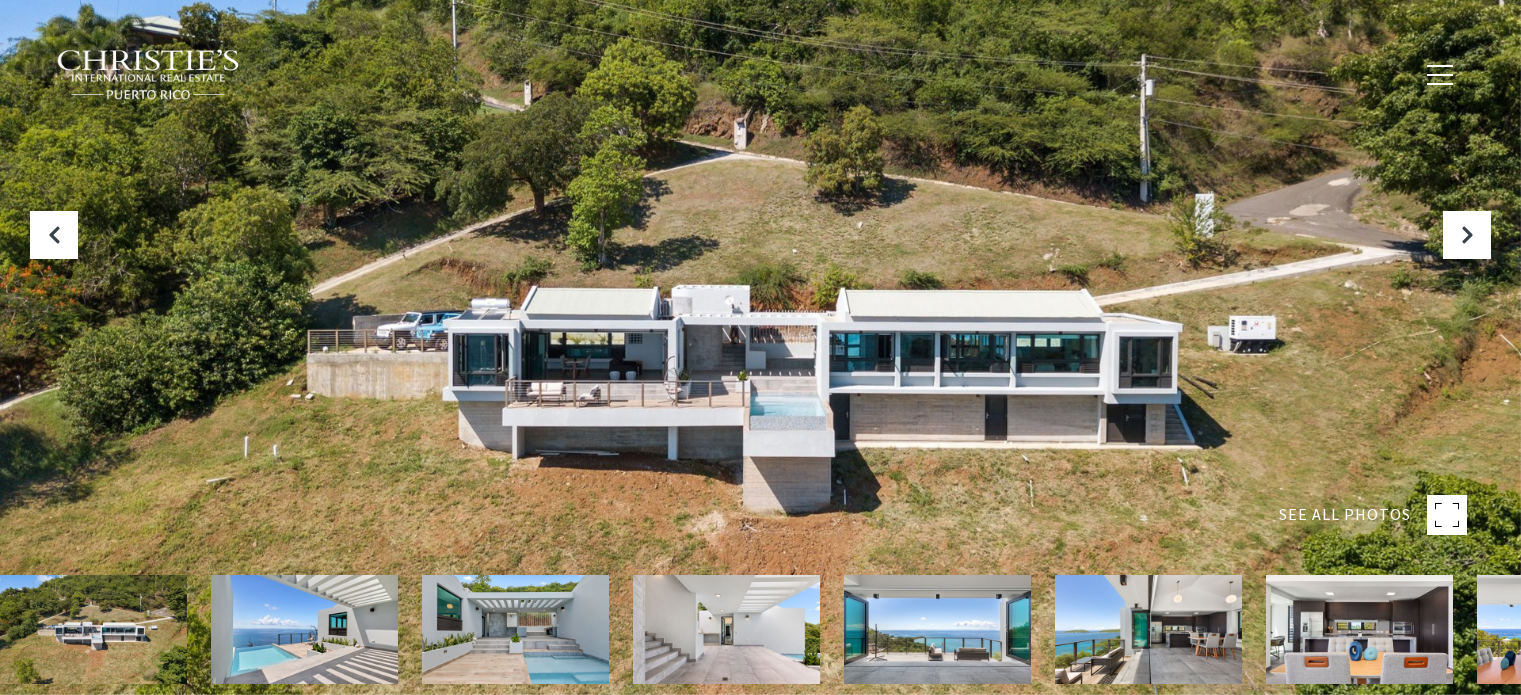 scroll, scrollTop: 0, scrollLeft: 0, axis: both 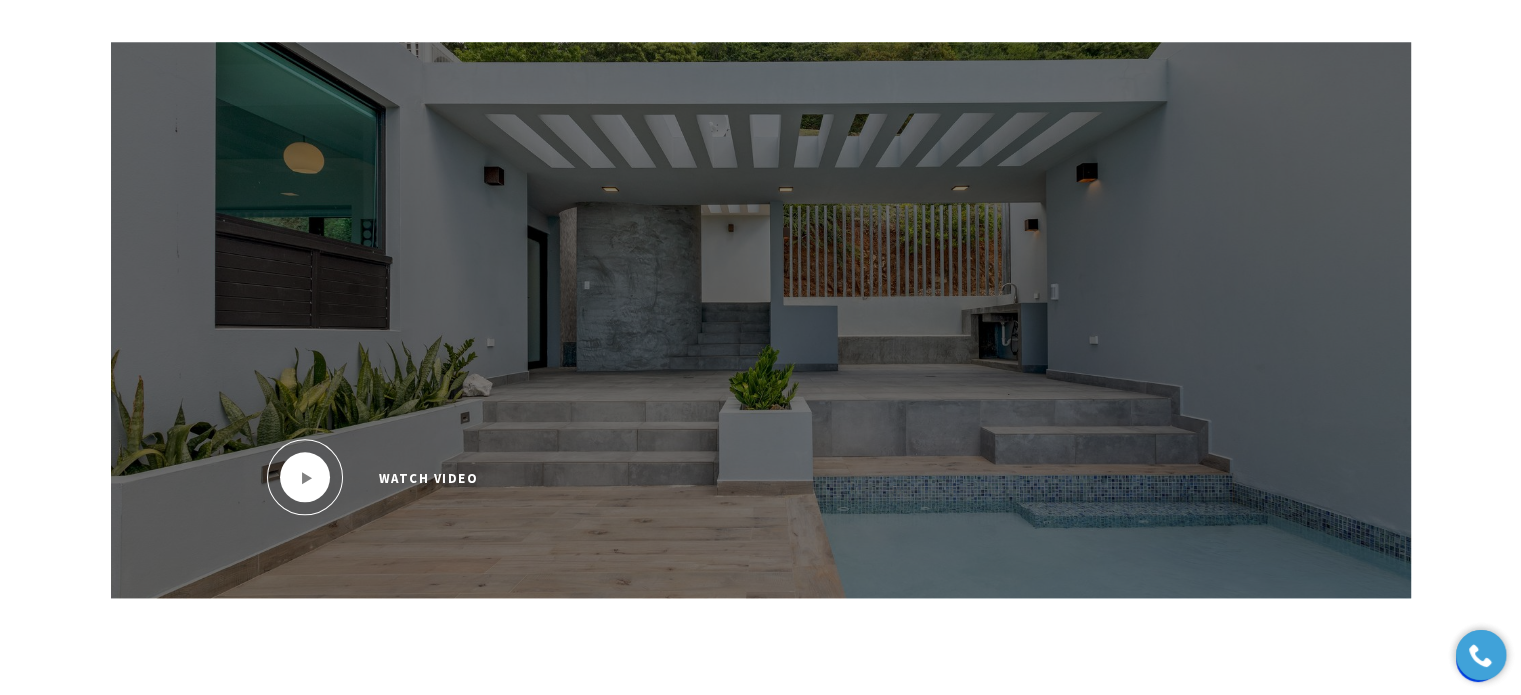 click at bounding box center (305, 477) 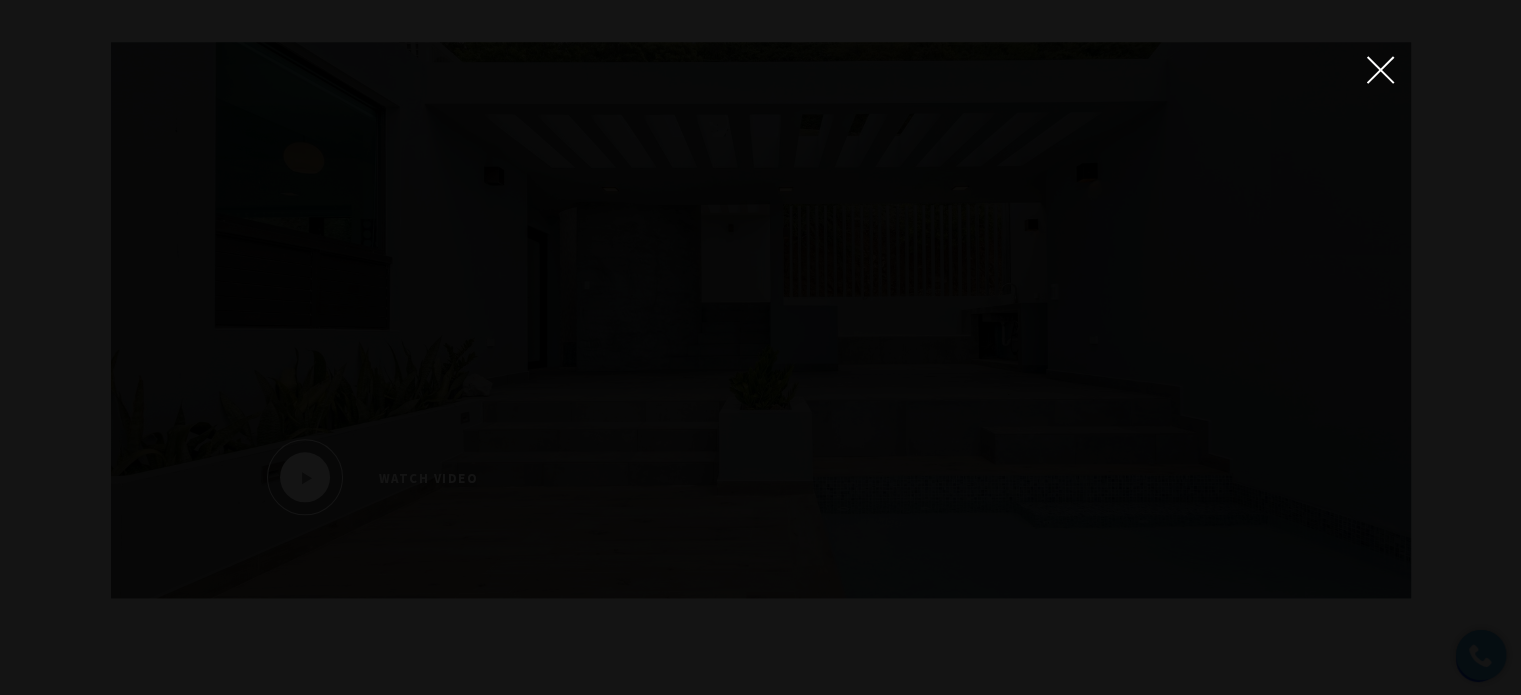 click at bounding box center [1380, 70] 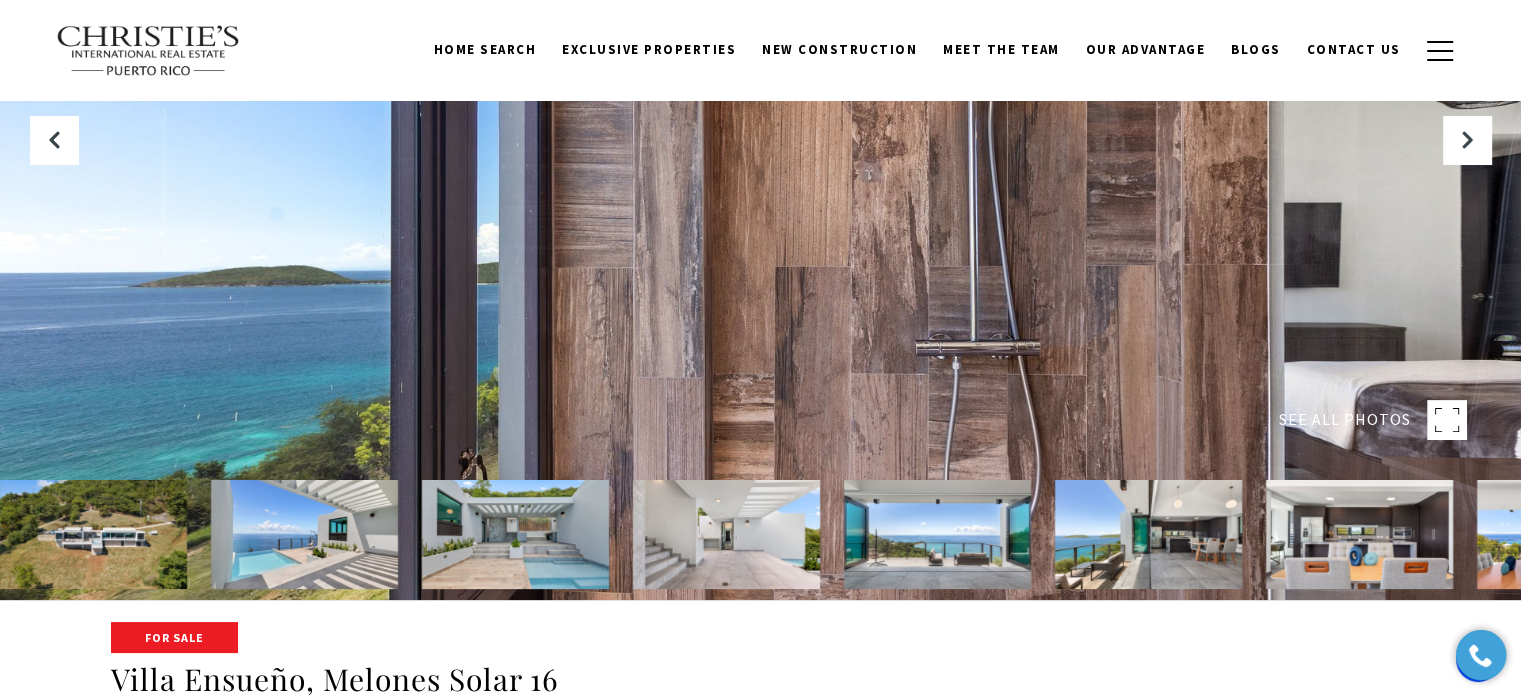 scroll, scrollTop: 0, scrollLeft: 0, axis: both 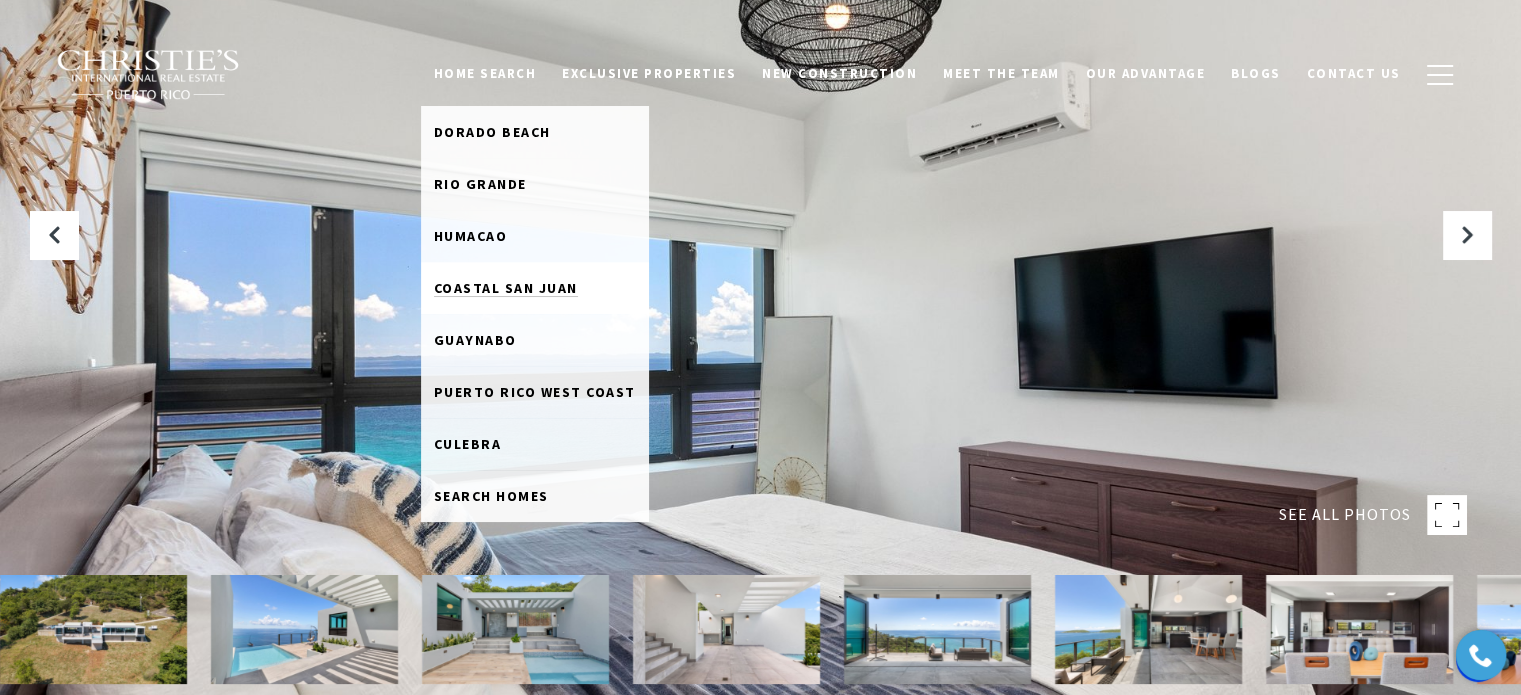 click on "Coastal San Juan" at bounding box center (506, 288) 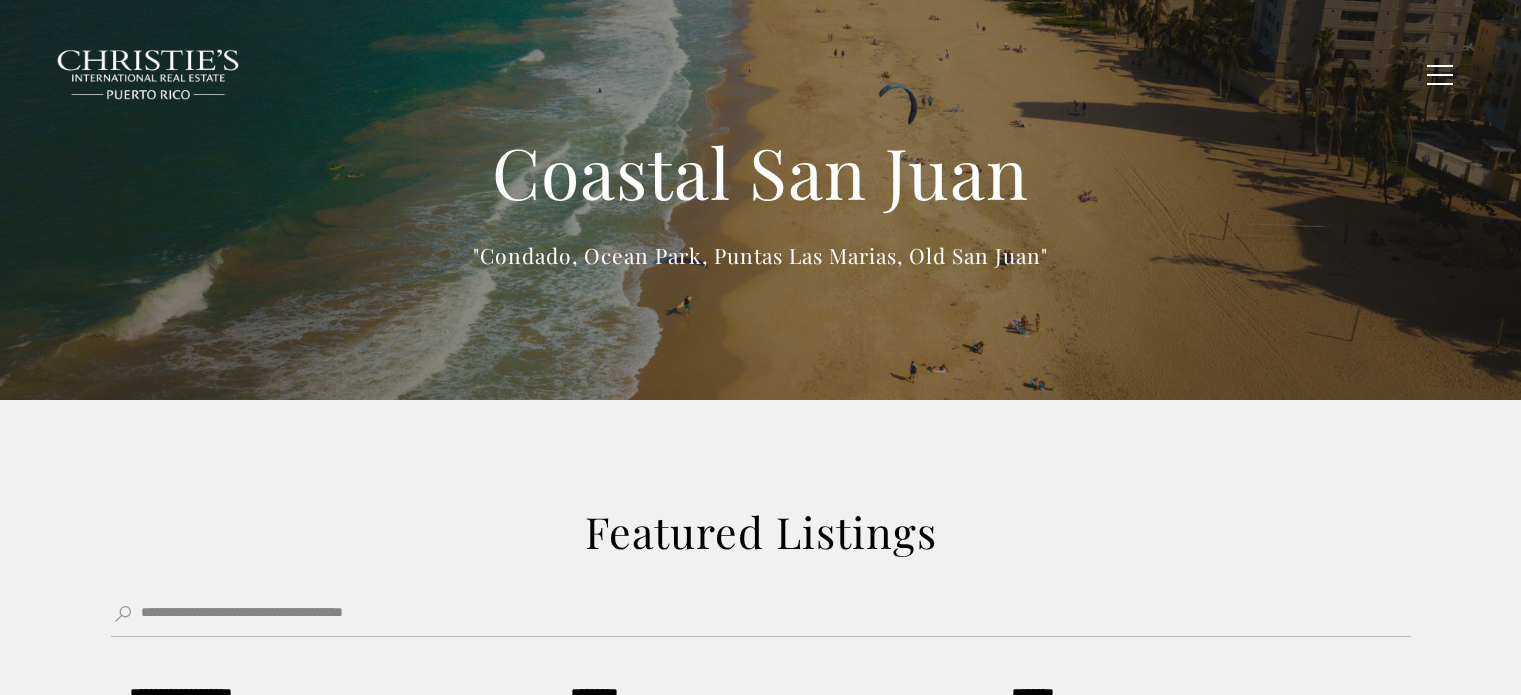 scroll, scrollTop: 0, scrollLeft: 0, axis: both 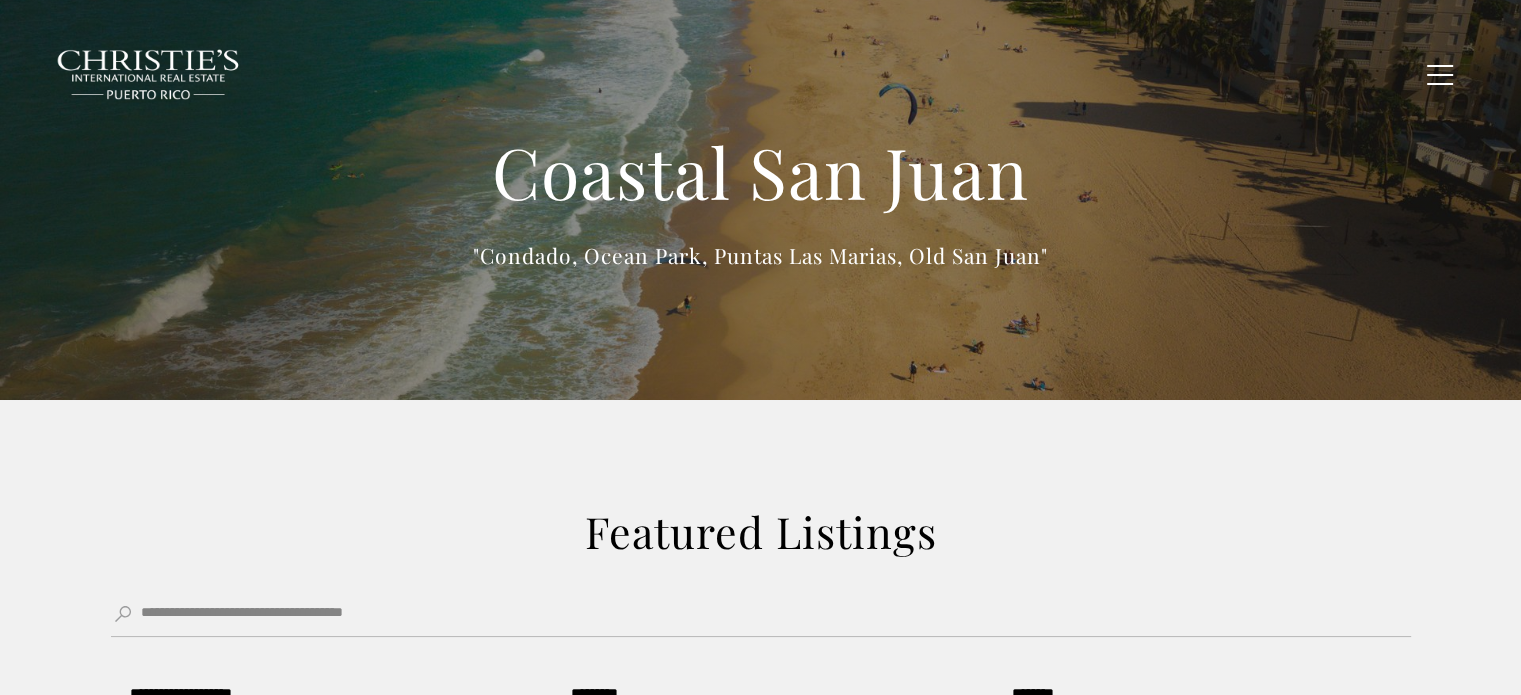 type on "******" 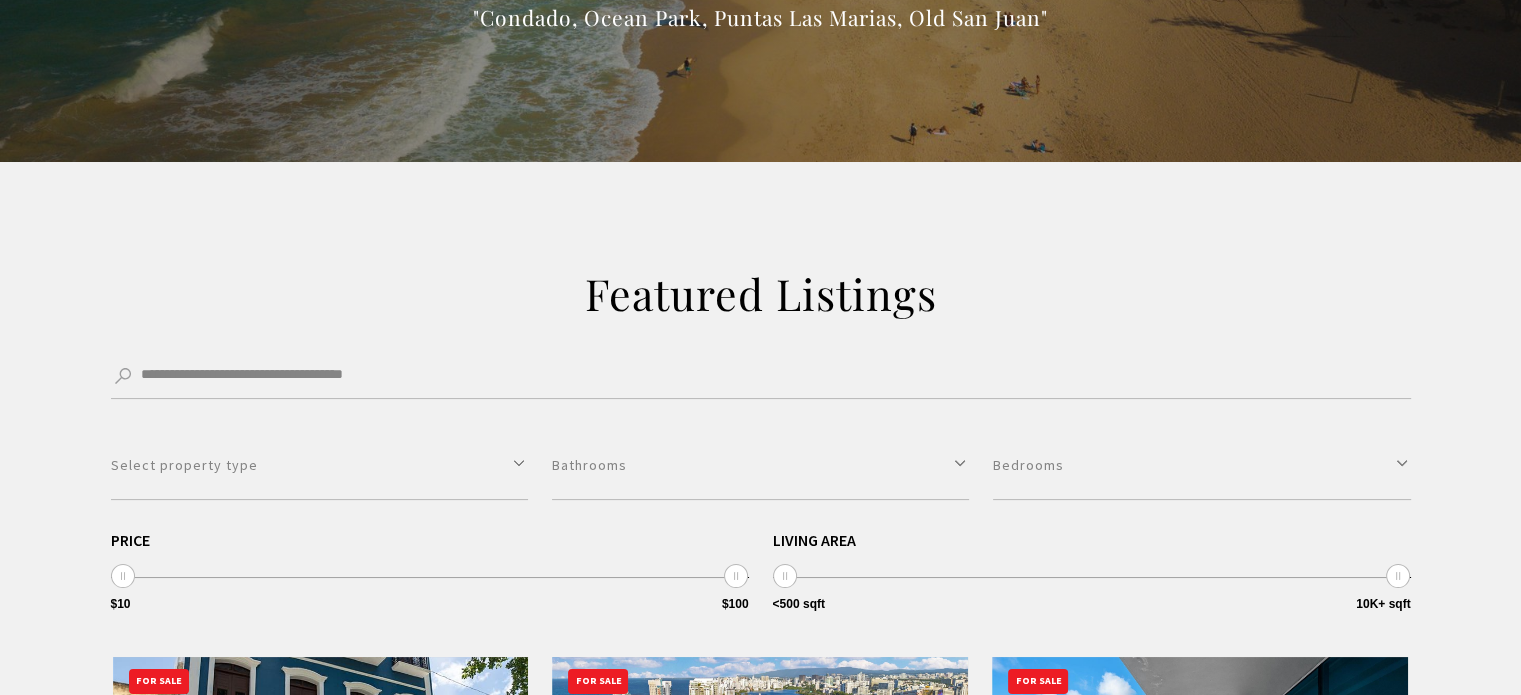 scroll, scrollTop: 400, scrollLeft: 0, axis: vertical 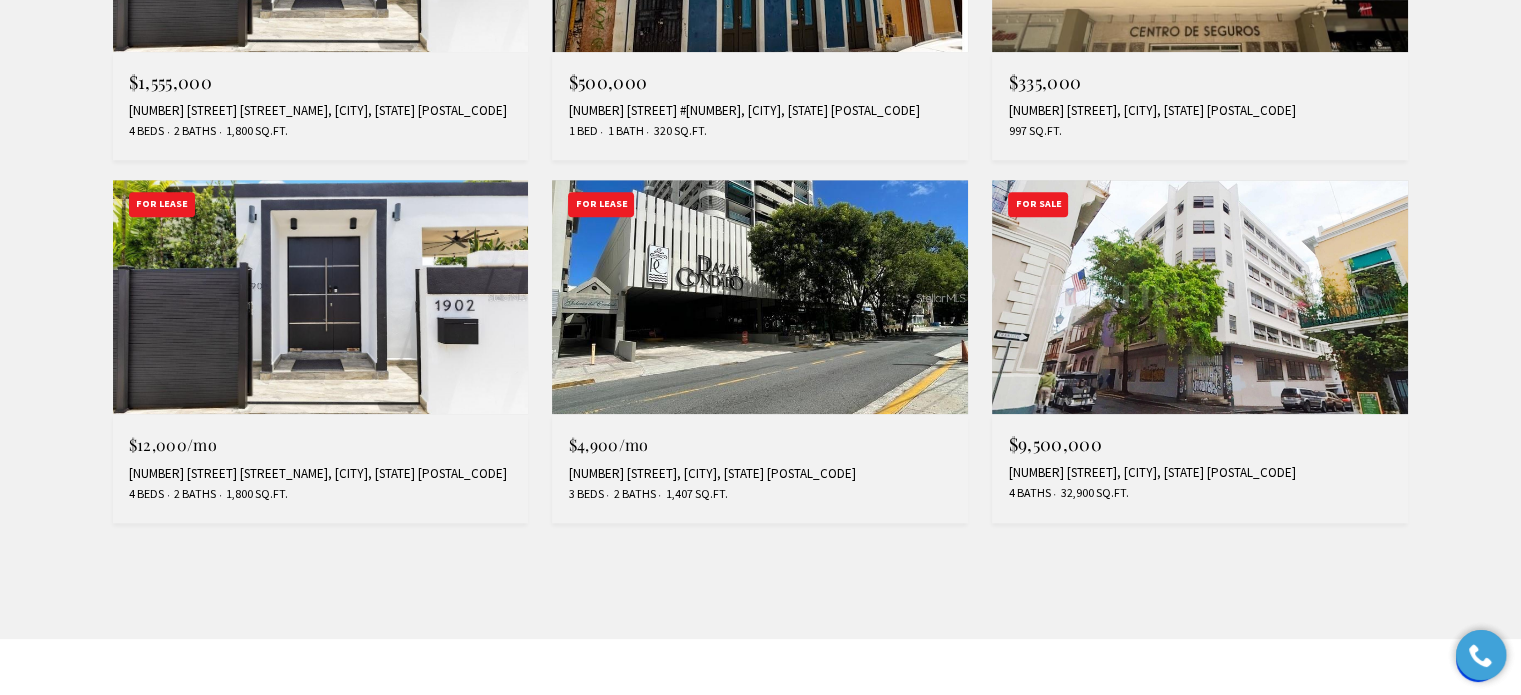 click at bounding box center [1200, 297] 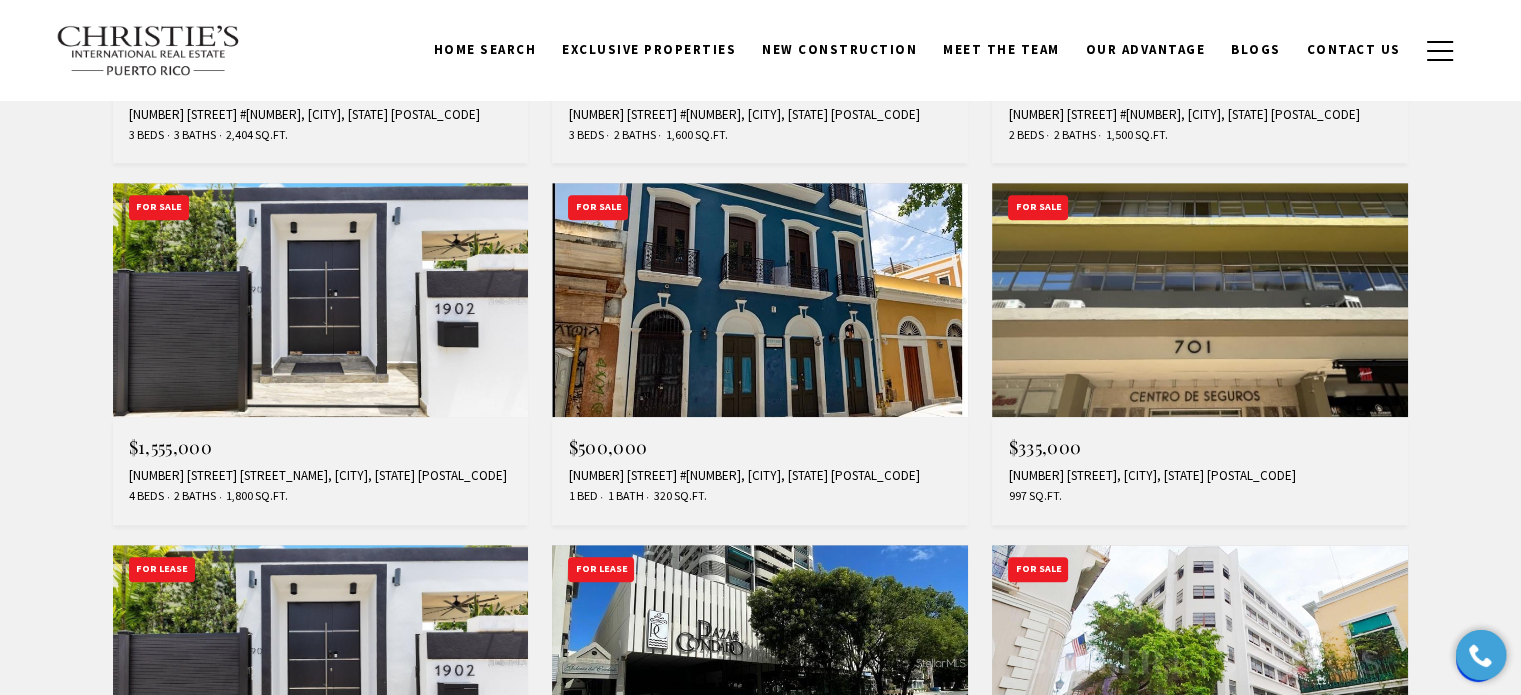 scroll, scrollTop: 1400, scrollLeft: 0, axis: vertical 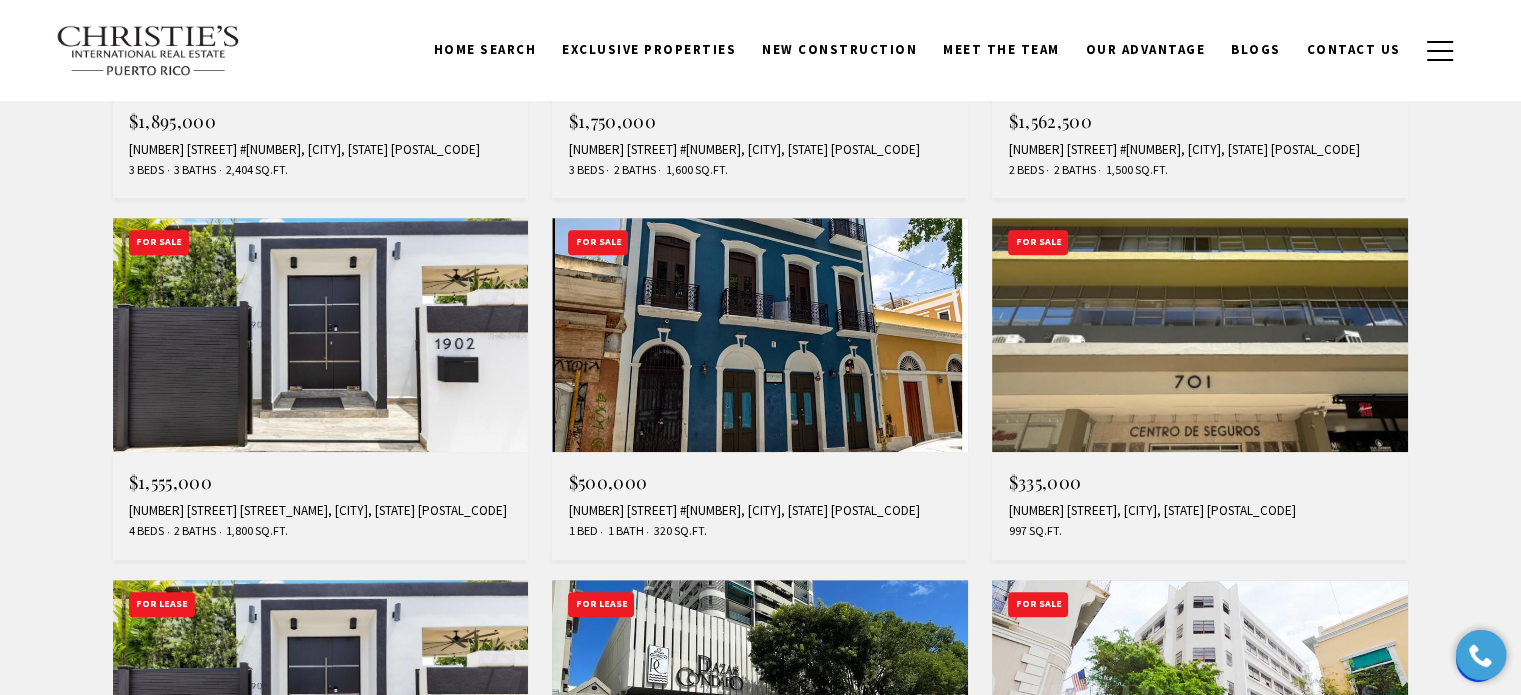click at bounding box center [760, 335] 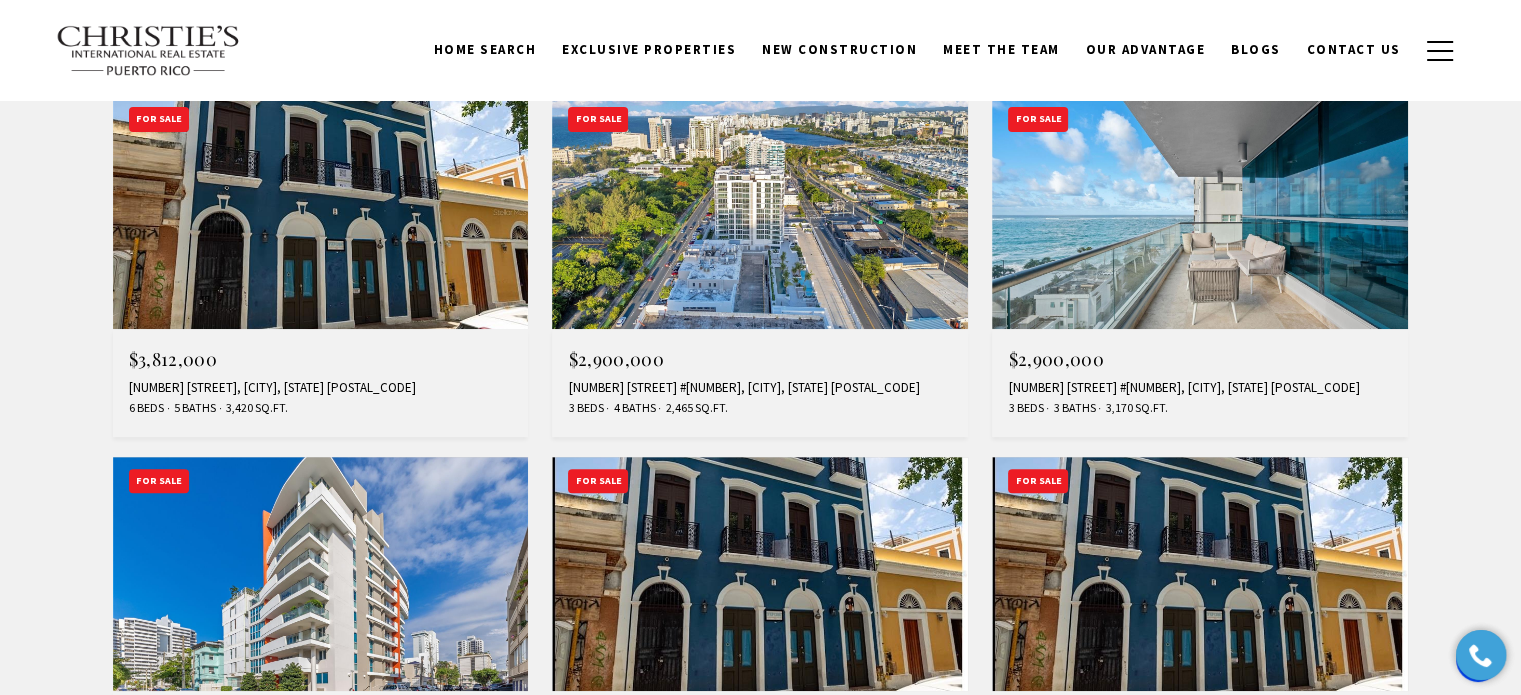click at bounding box center [321, 212] 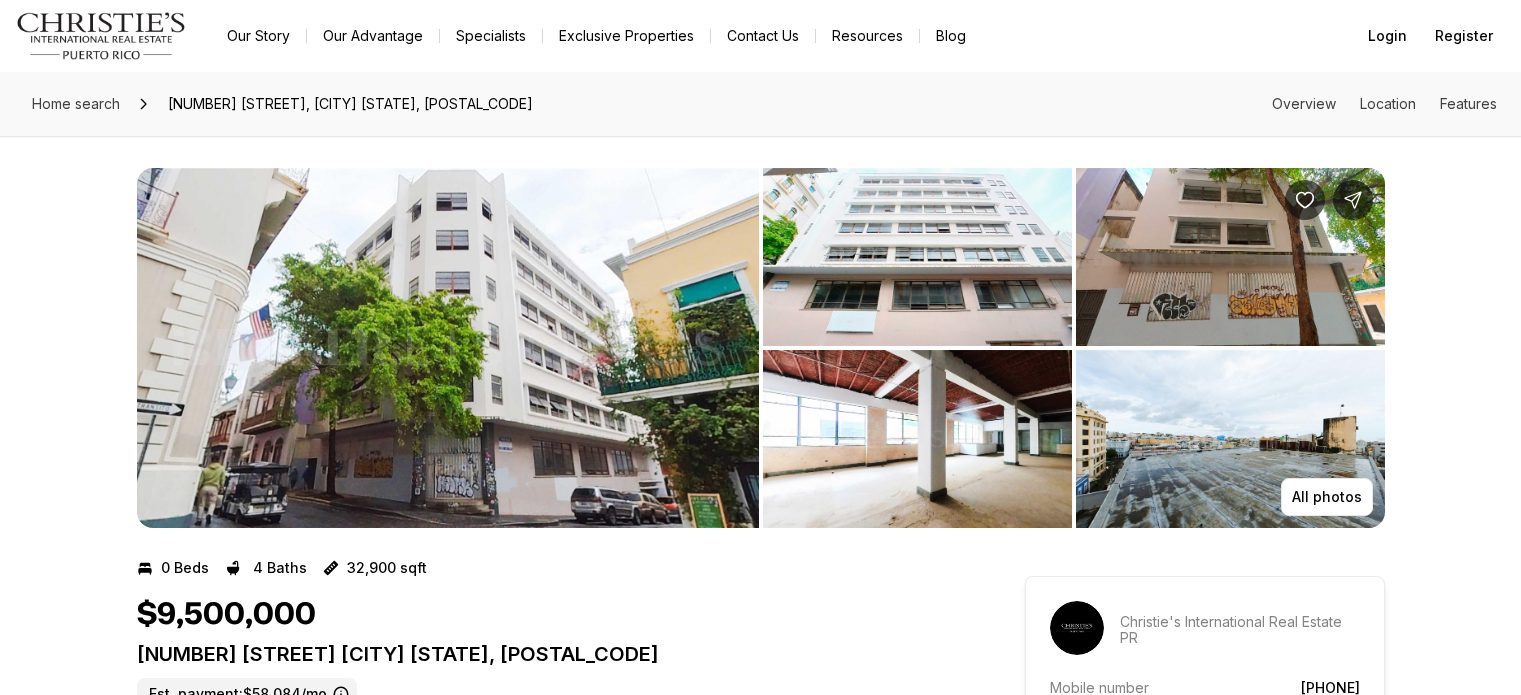 scroll, scrollTop: 0, scrollLeft: 0, axis: both 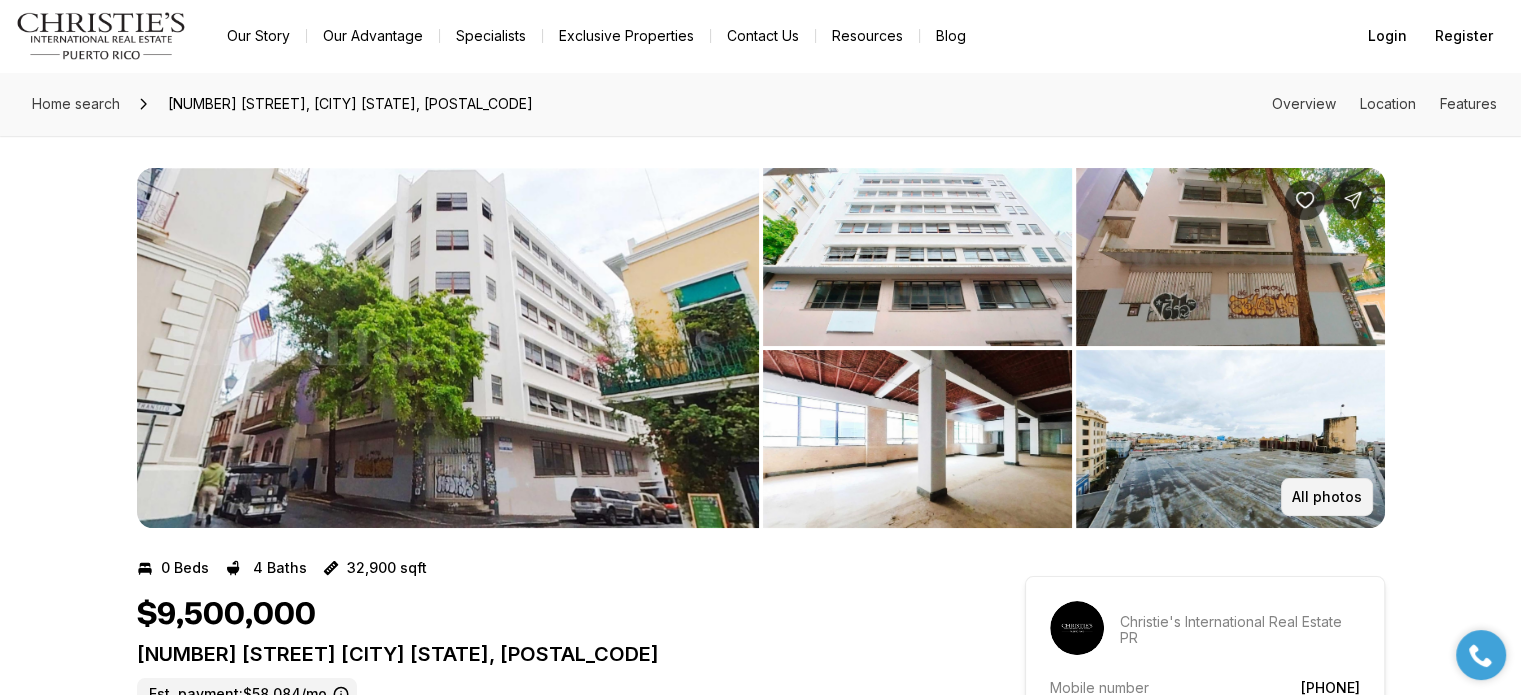 click on "All photos" at bounding box center [1327, 497] 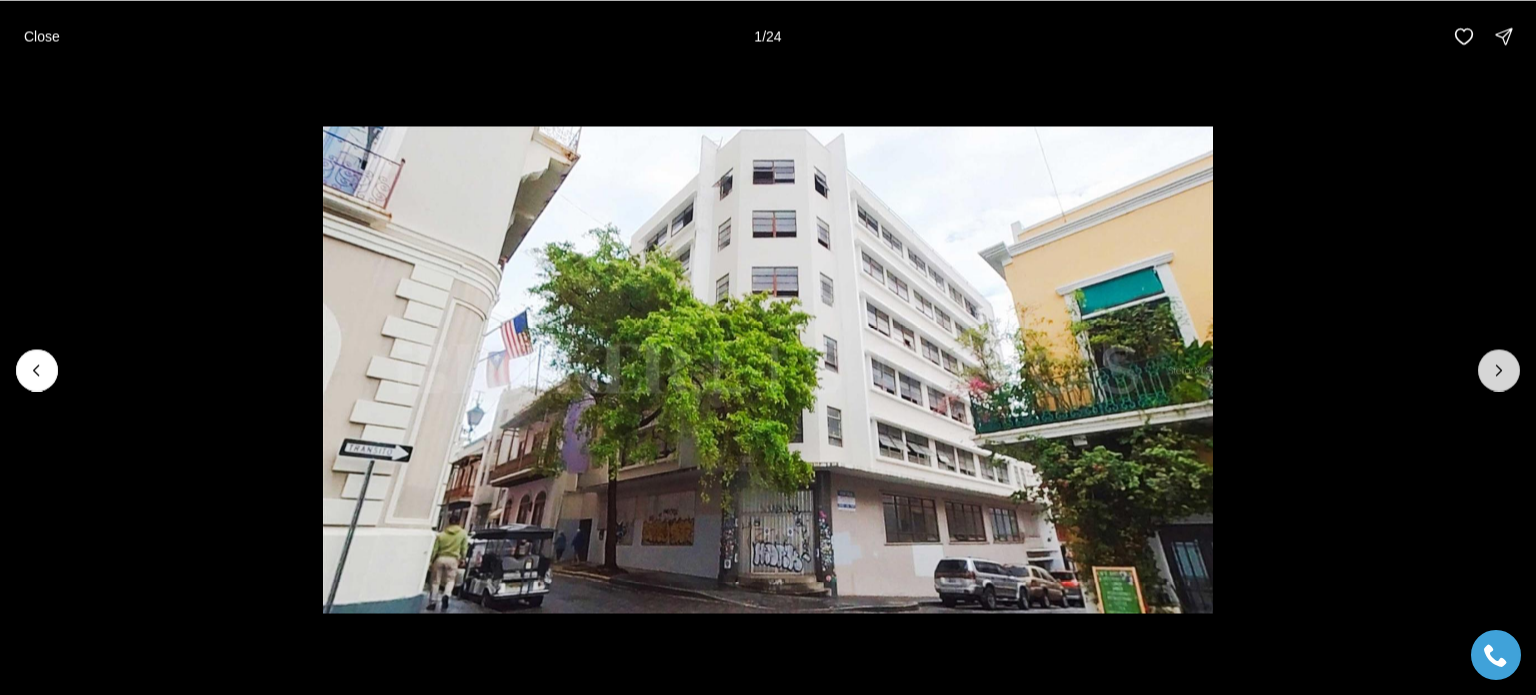 click 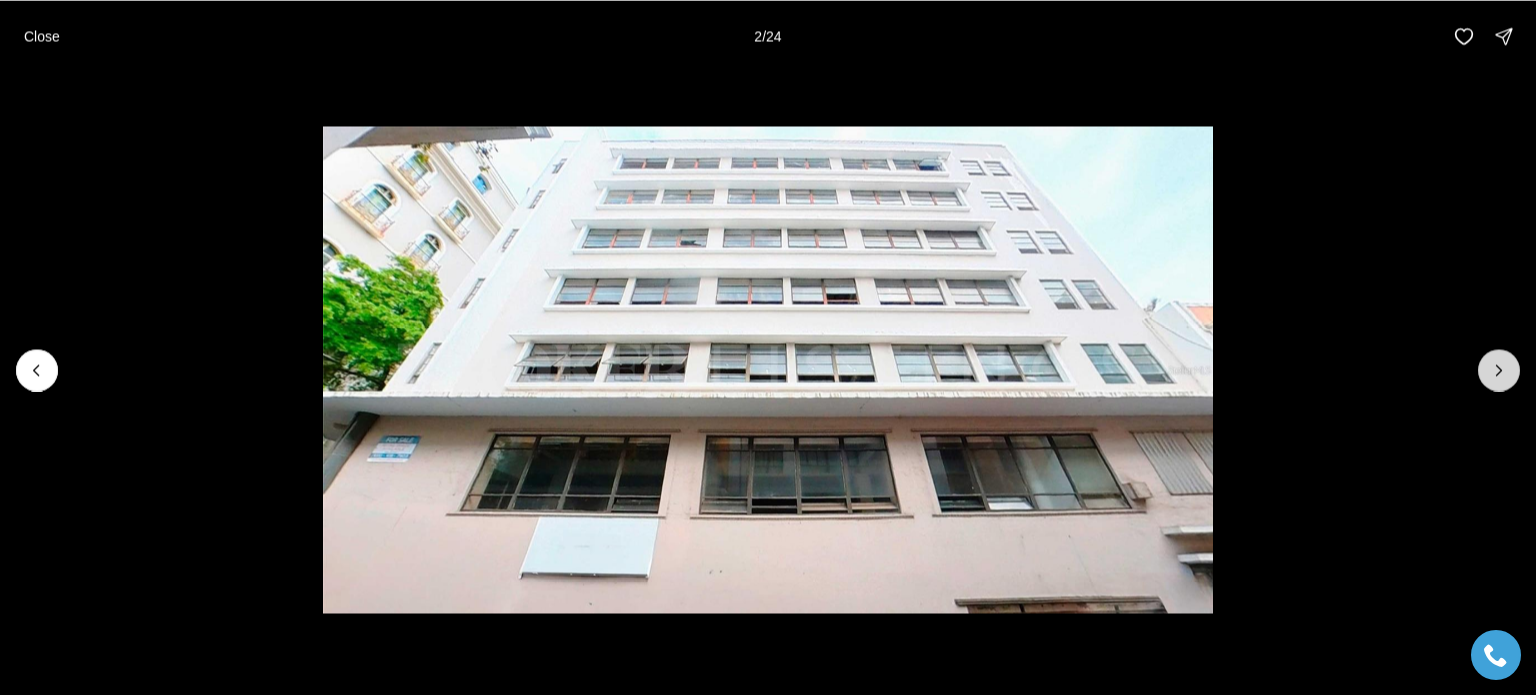 click 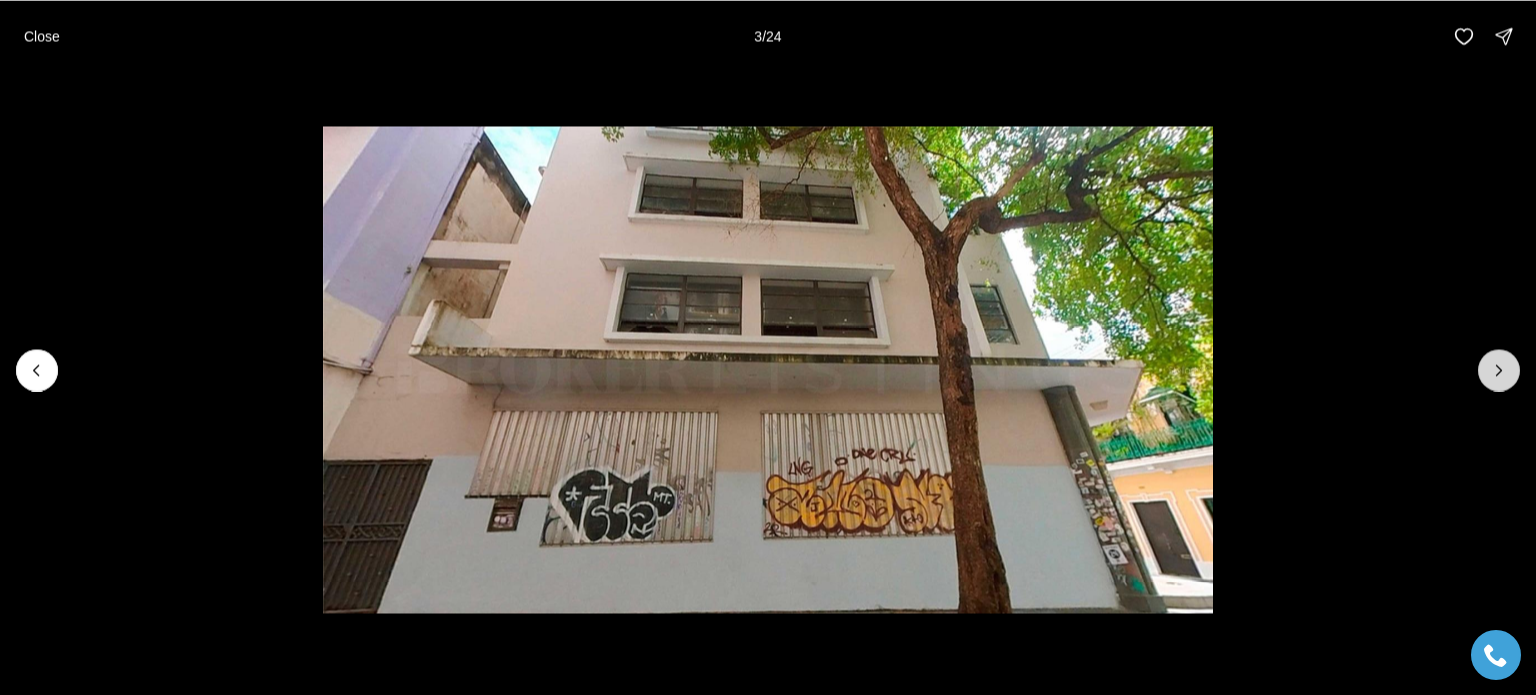 click 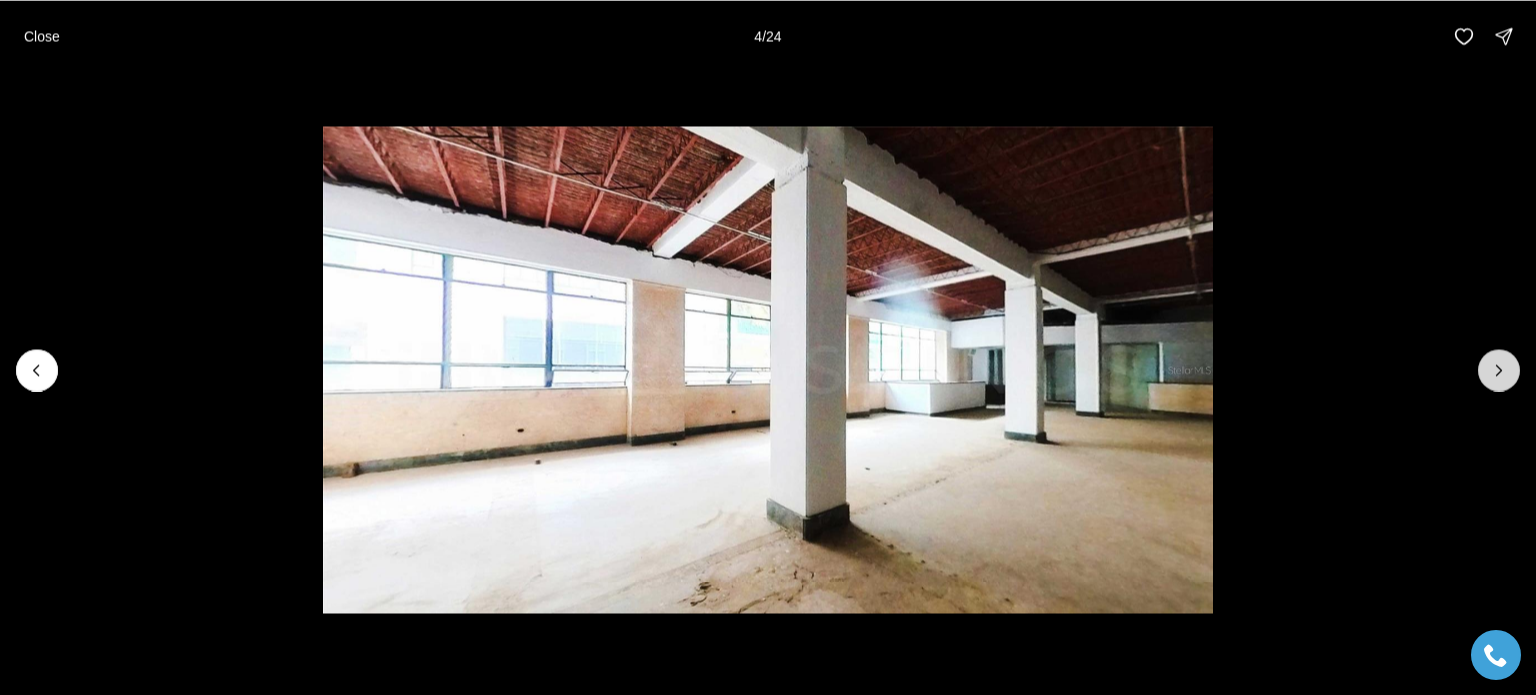 click 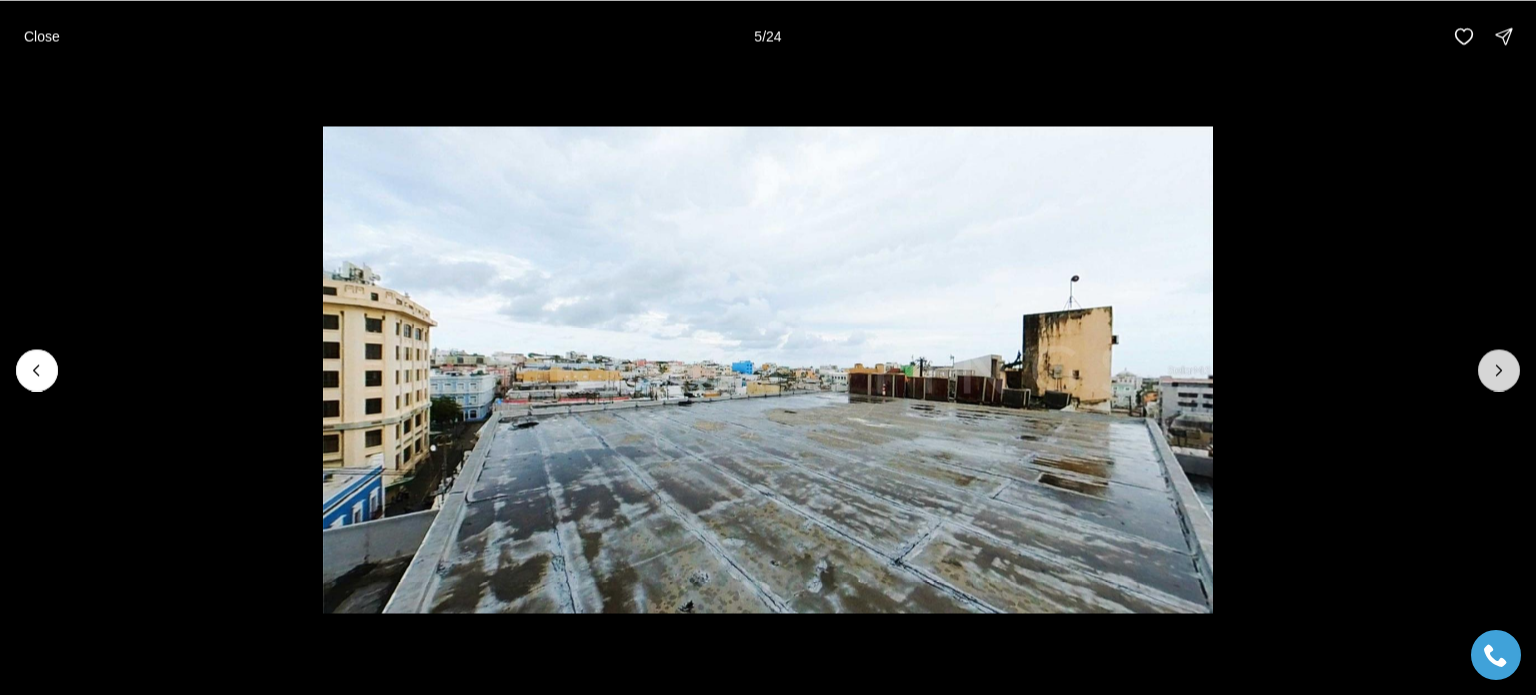 click 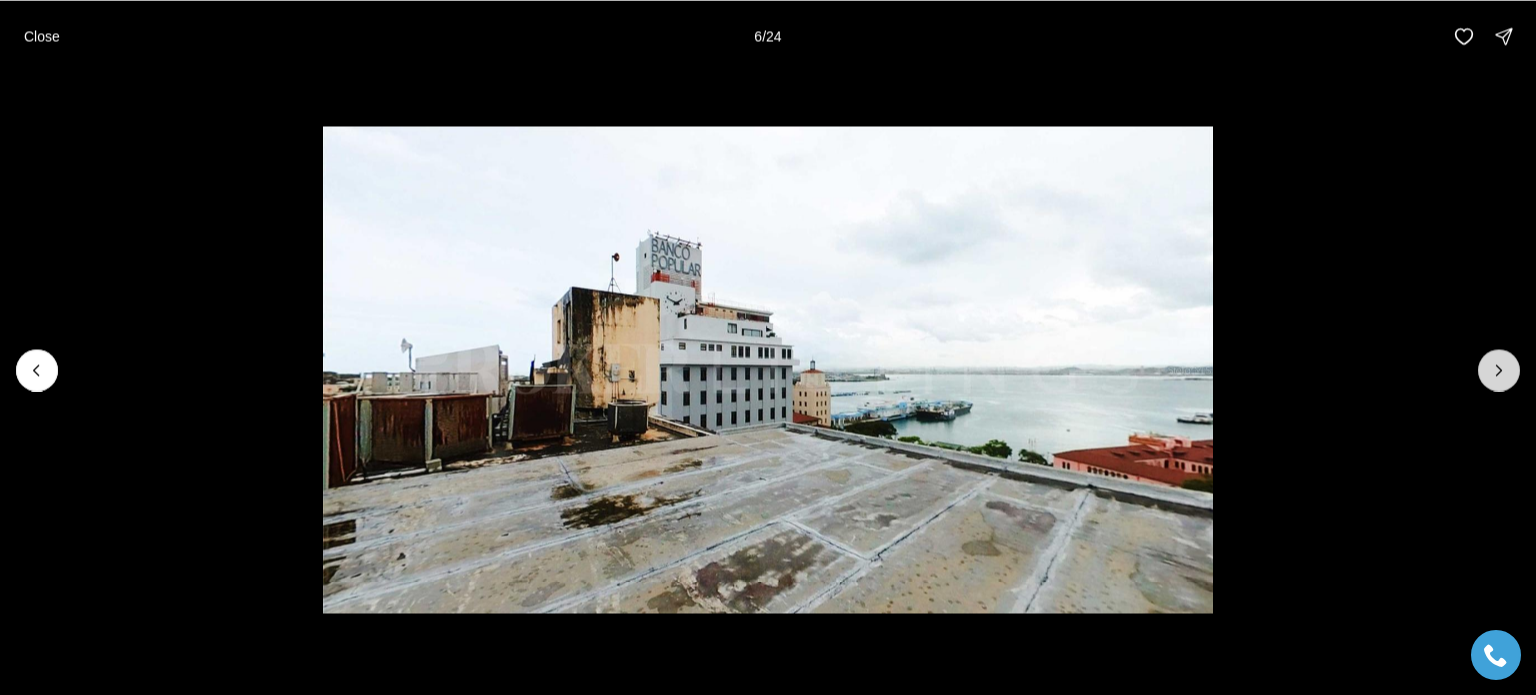 click 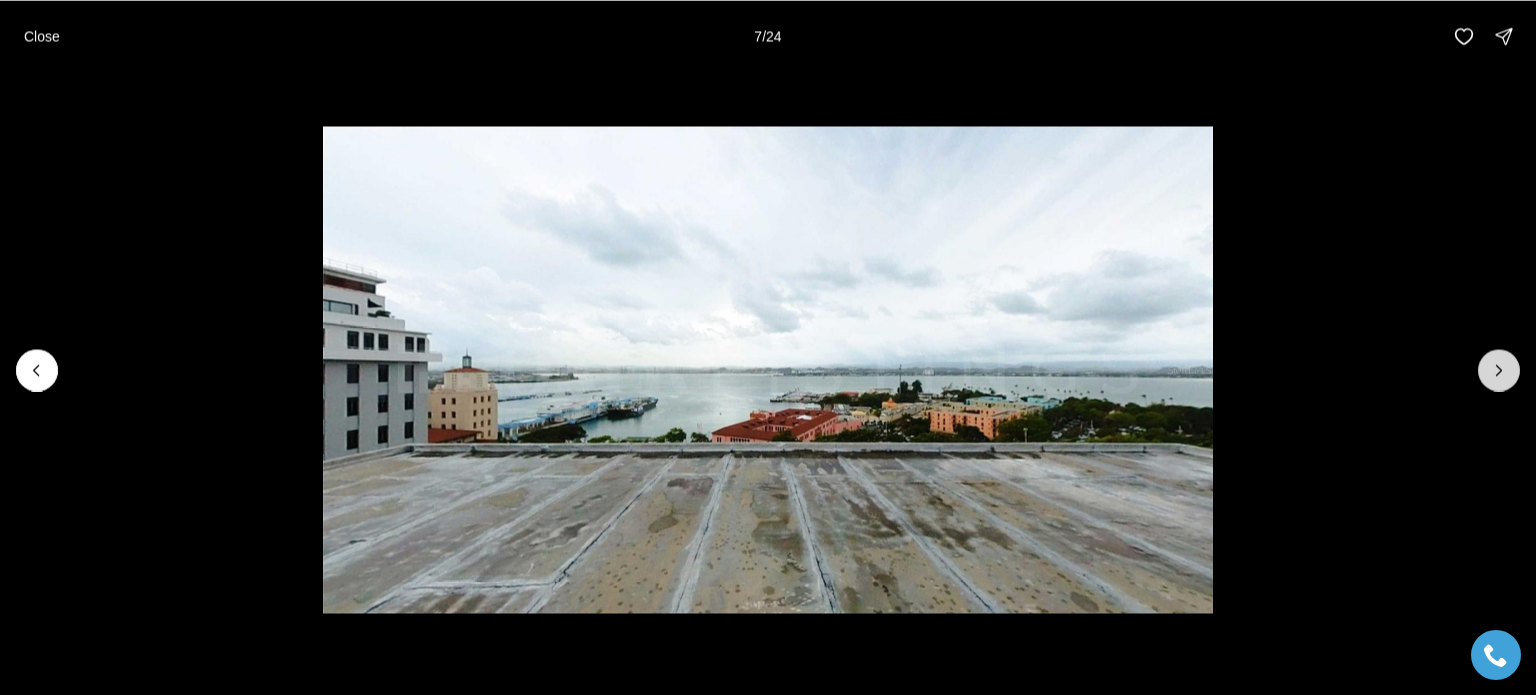 click 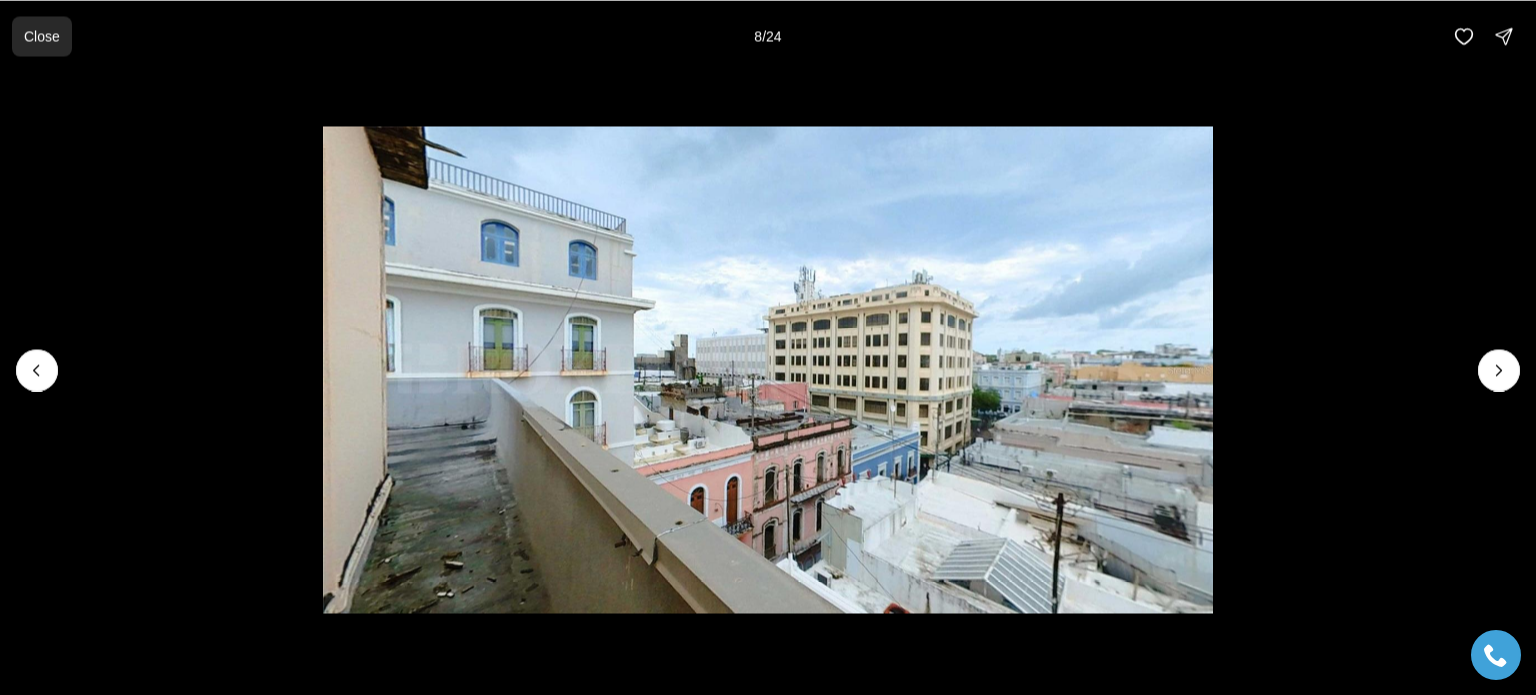 click on "Close" at bounding box center [42, 36] 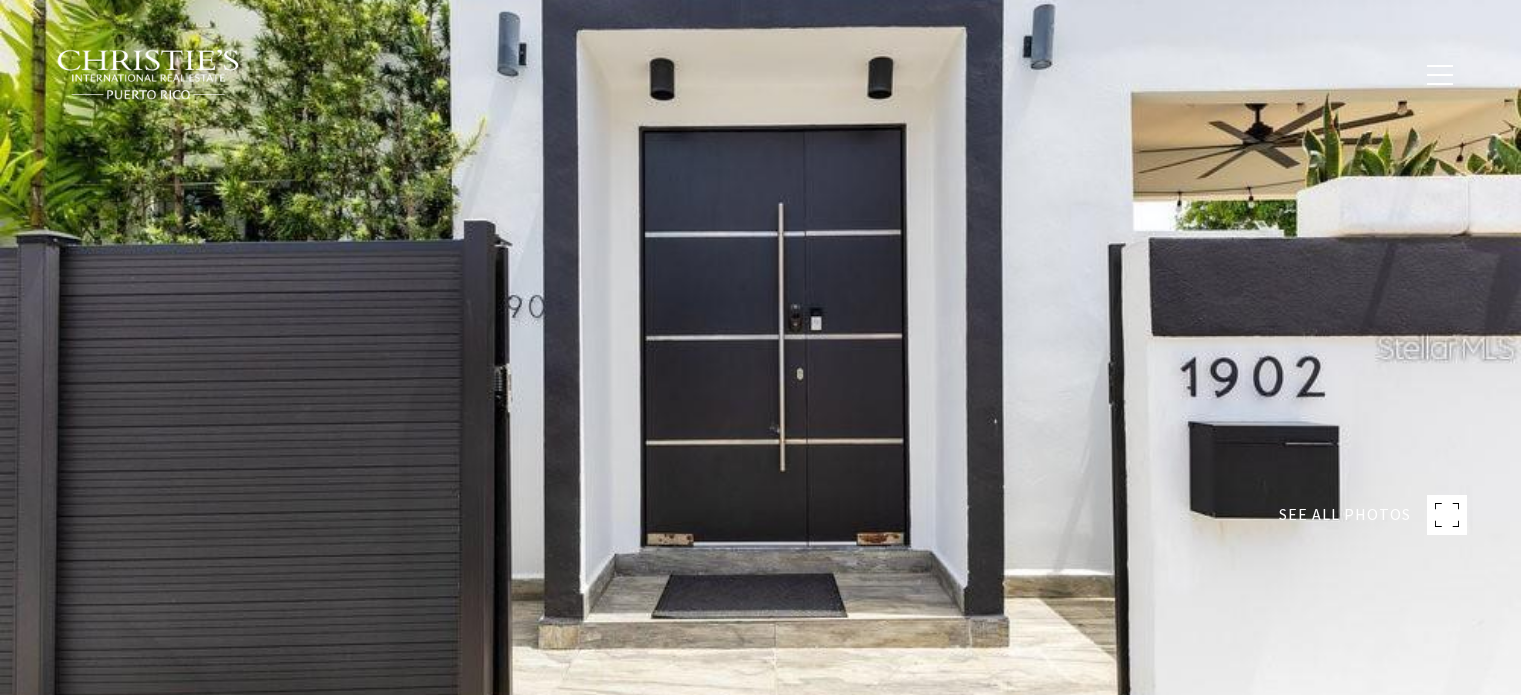 scroll, scrollTop: 0, scrollLeft: 0, axis: both 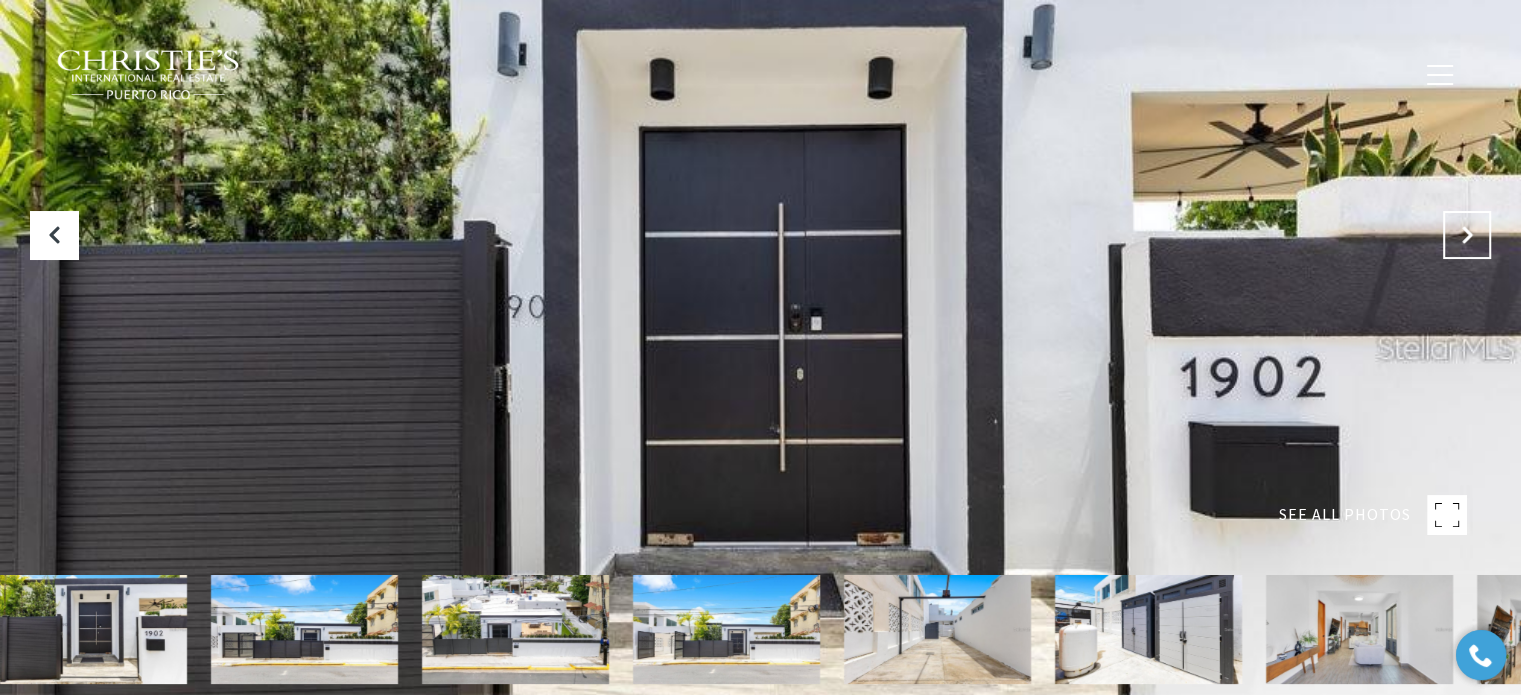 click at bounding box center [1467, 235] 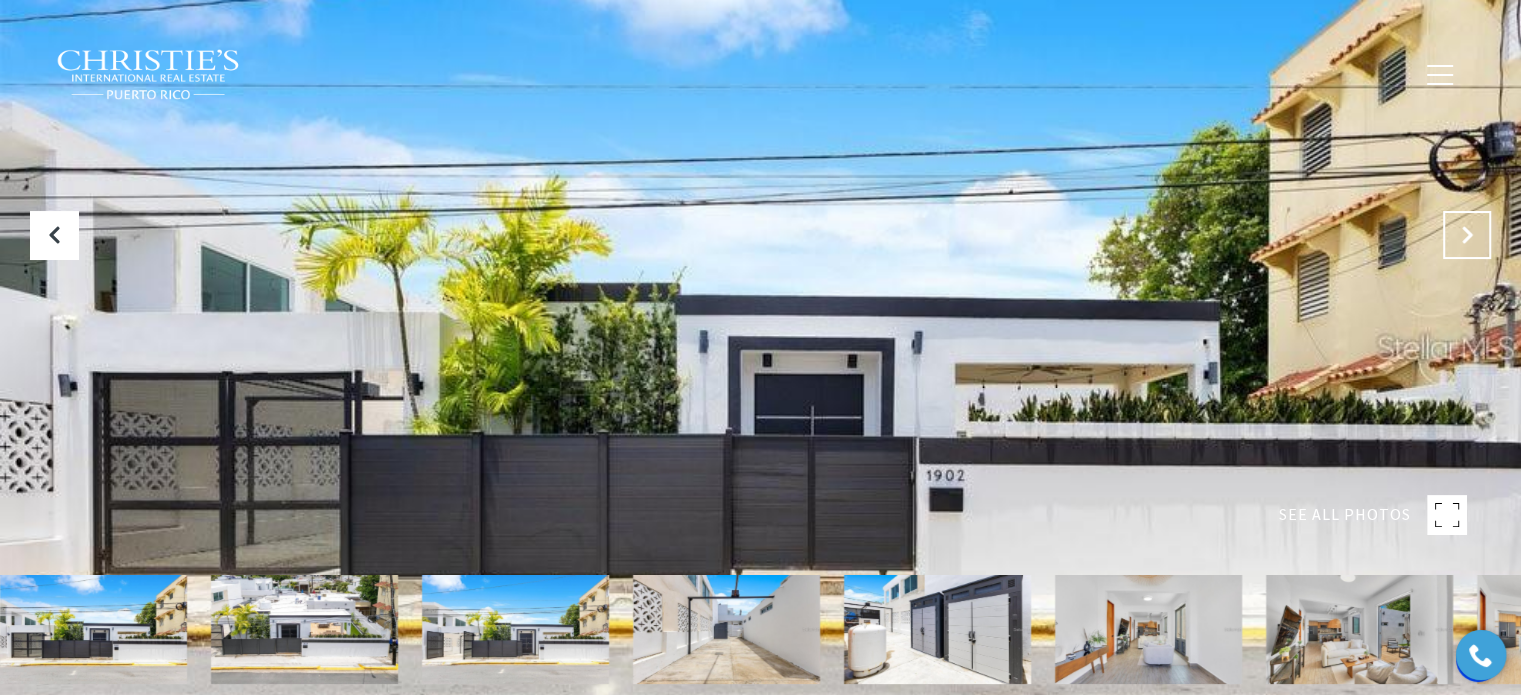 click at bounding box center (1467, 235) 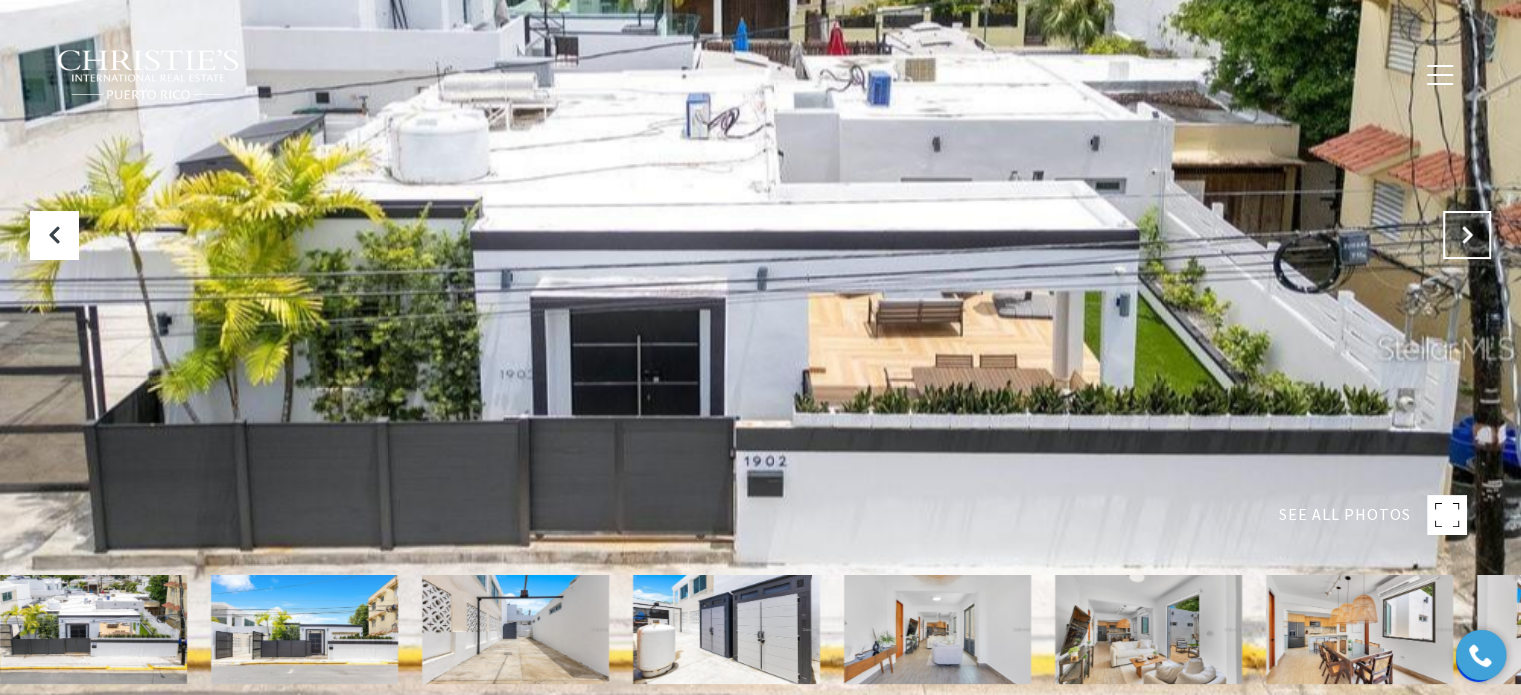 click at bounding box center [1467, 235] 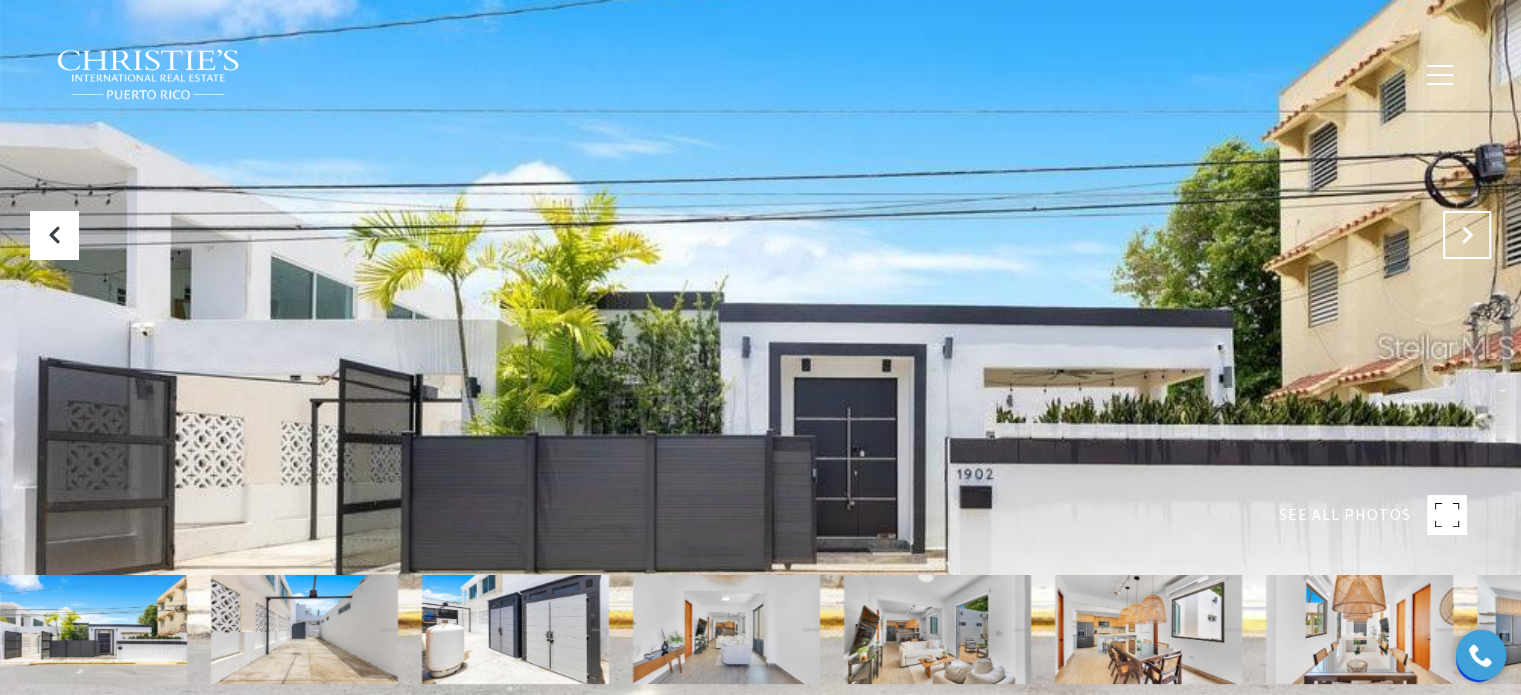 click at bounding box center [1467, 235] 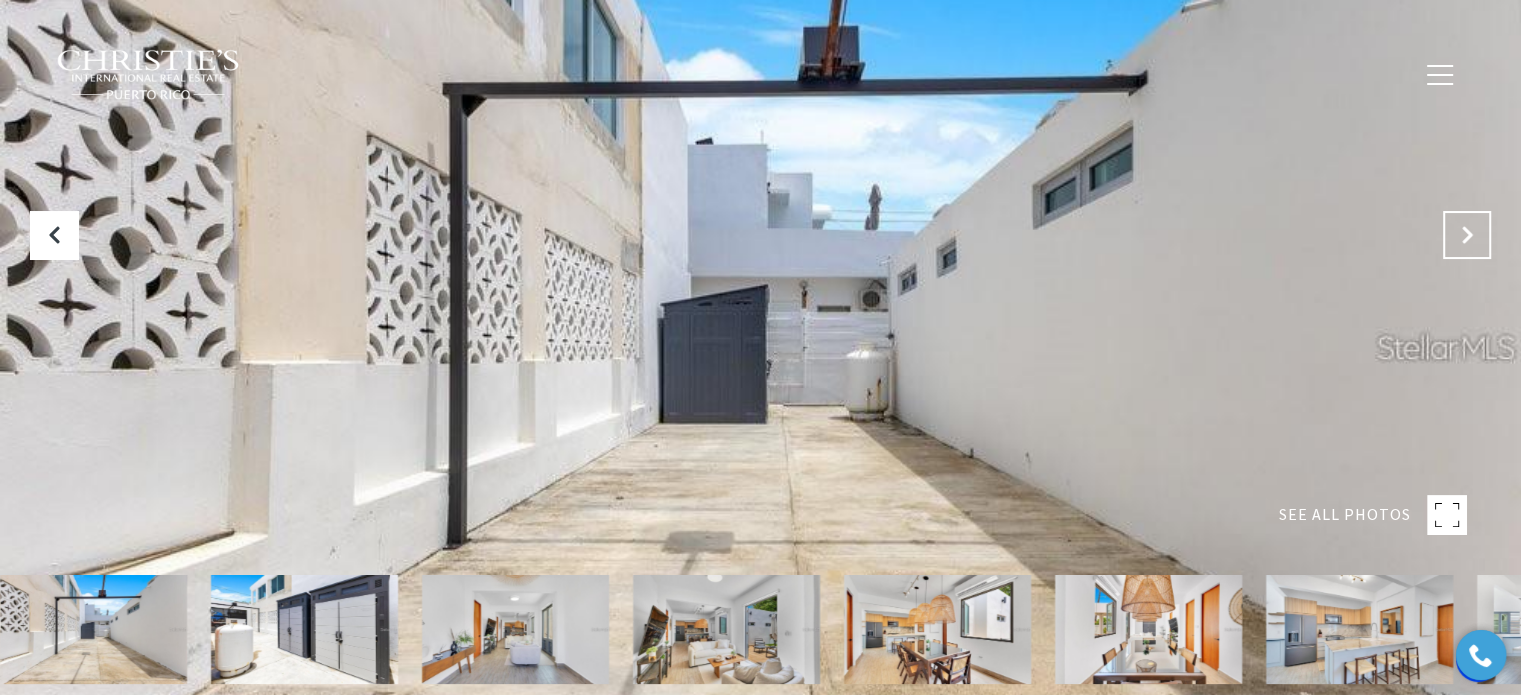 click at bounding box center [1467, 235] 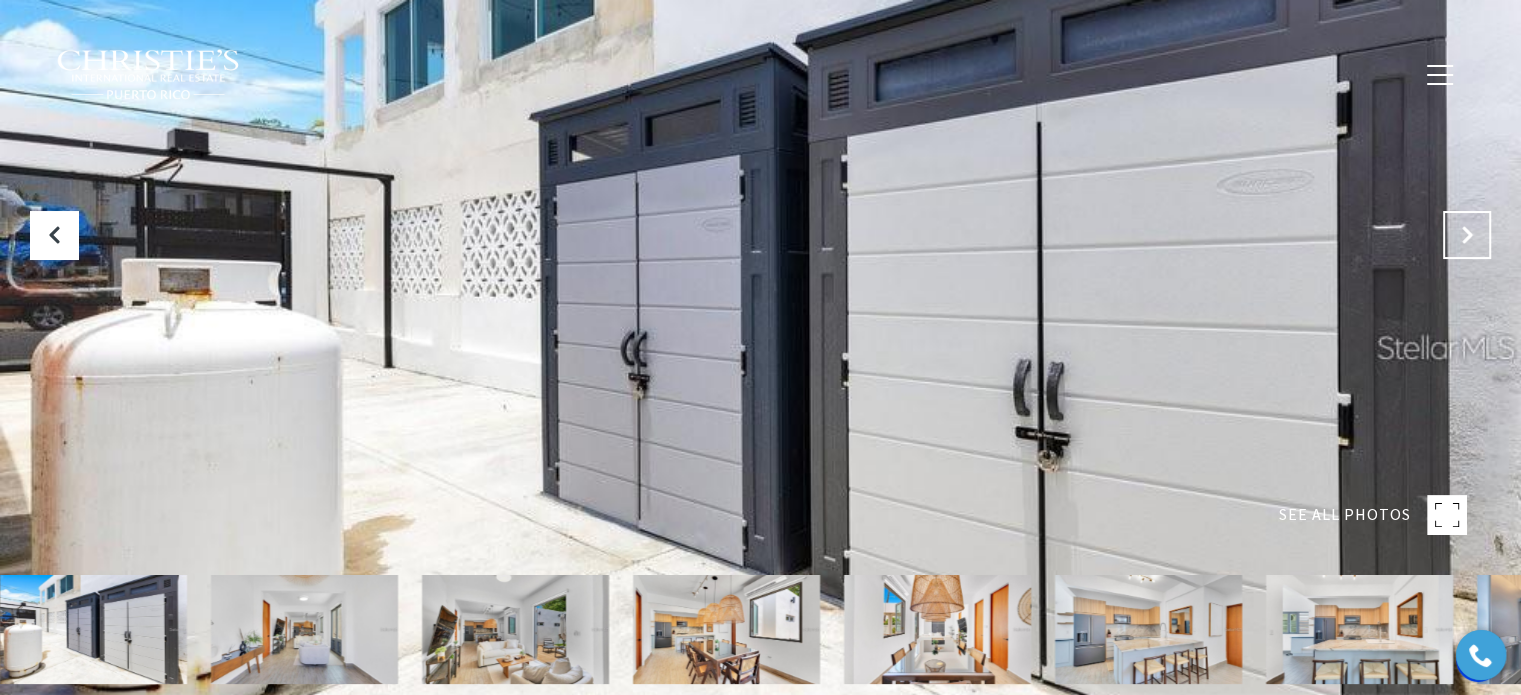 click at bounding box center (1467, 235) 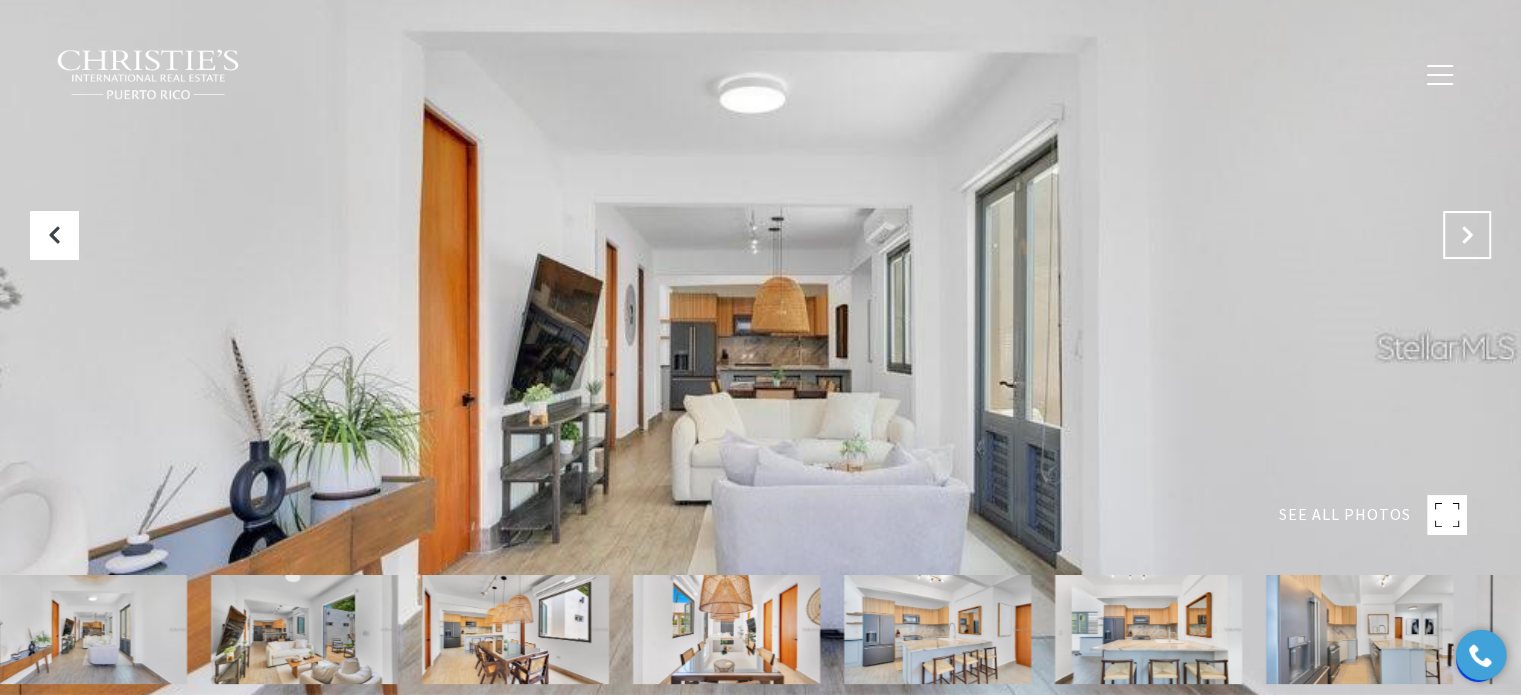 click at bounding box center (1467, 235) 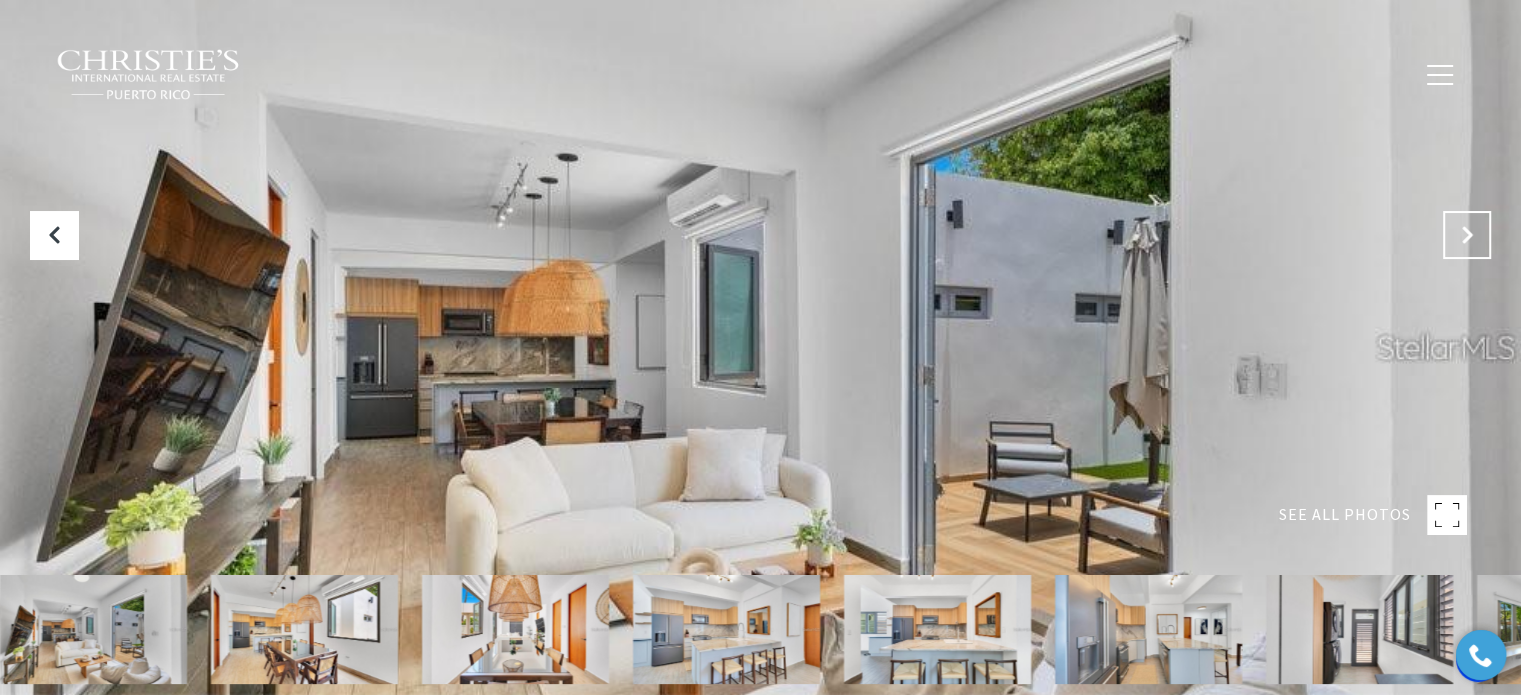 click at bounding box center [1467, 235] 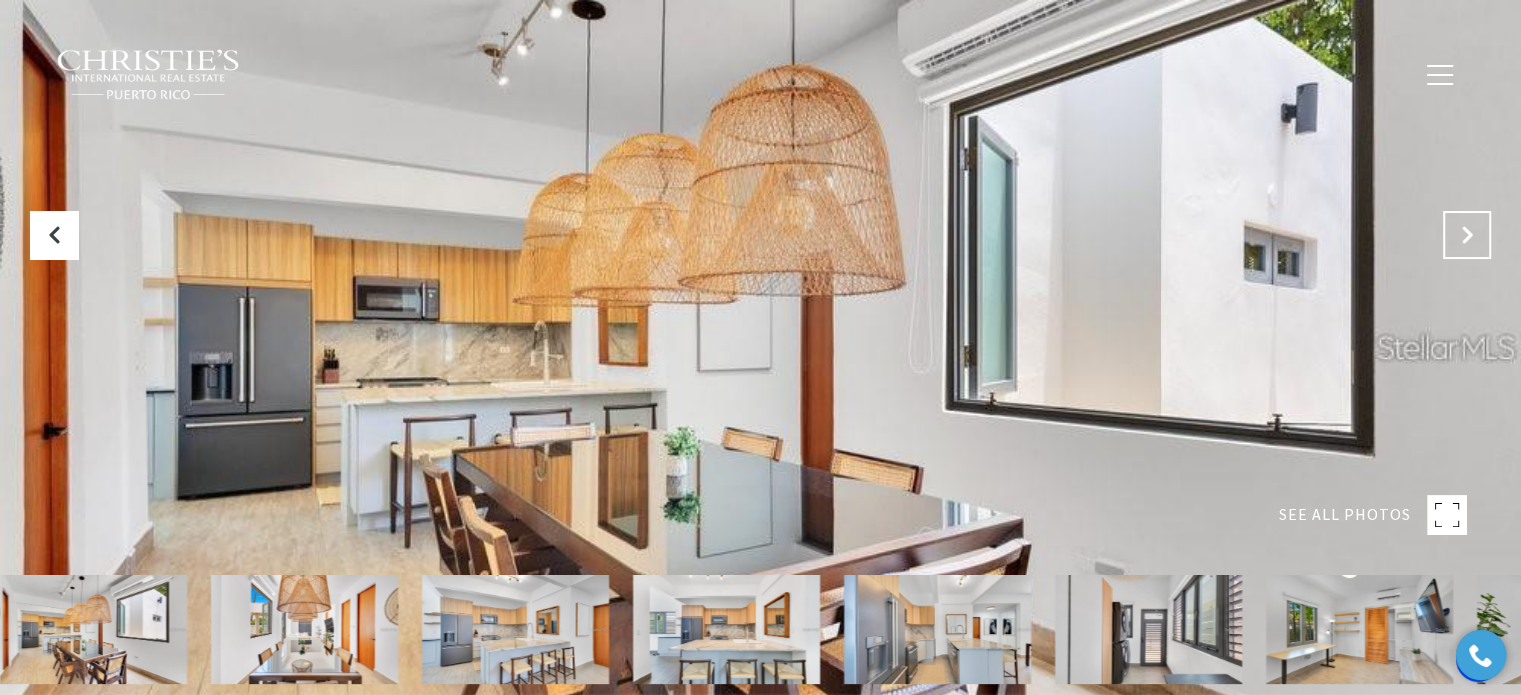 click at bounding box center (1467, 235) 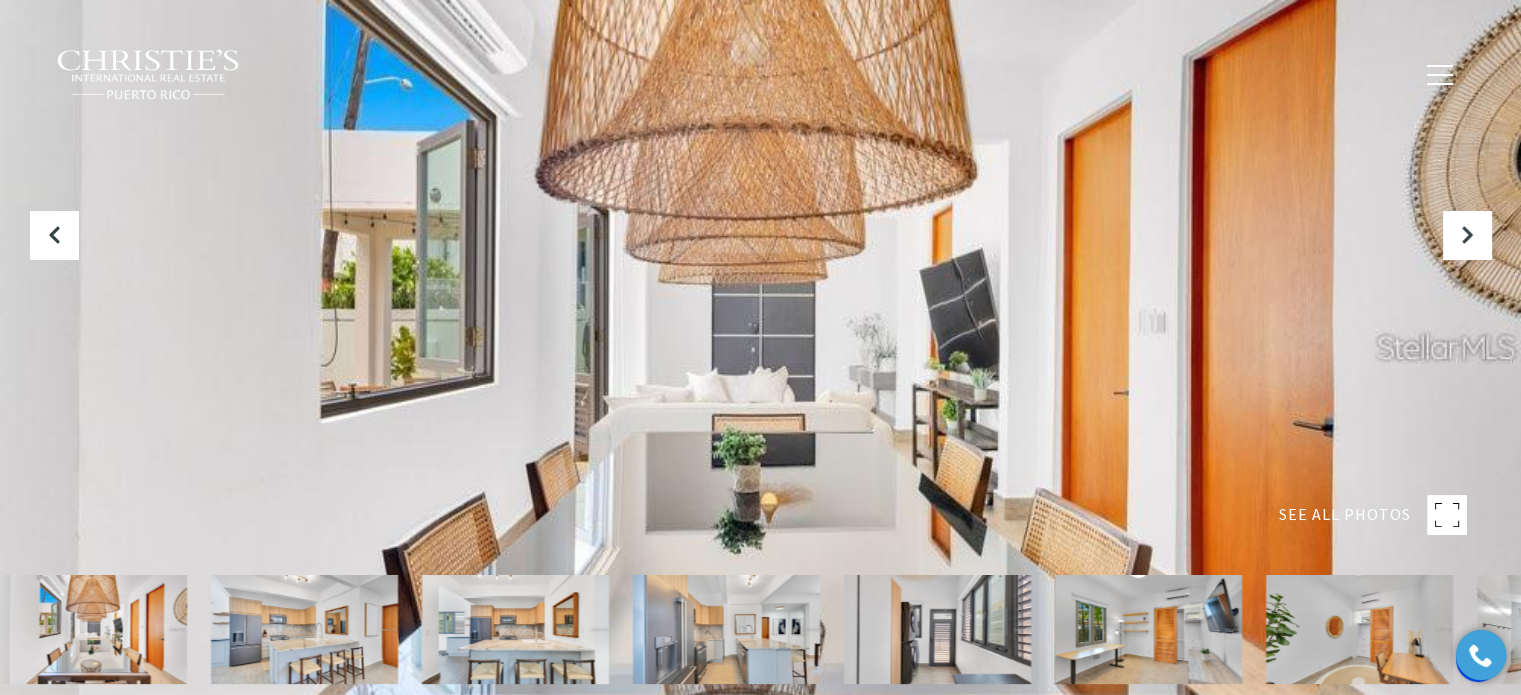 type 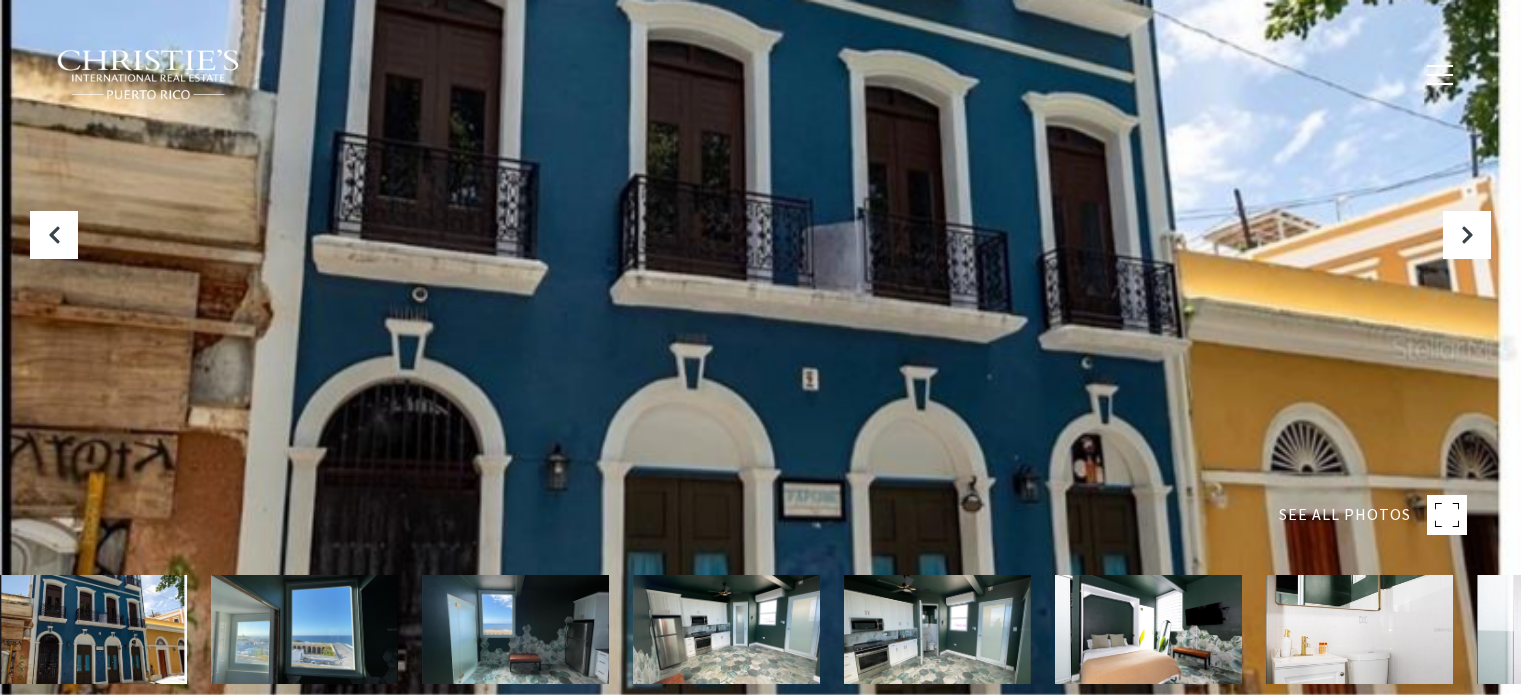 scroll, scrollTop: 0, scrollLeft: 0, axis: both 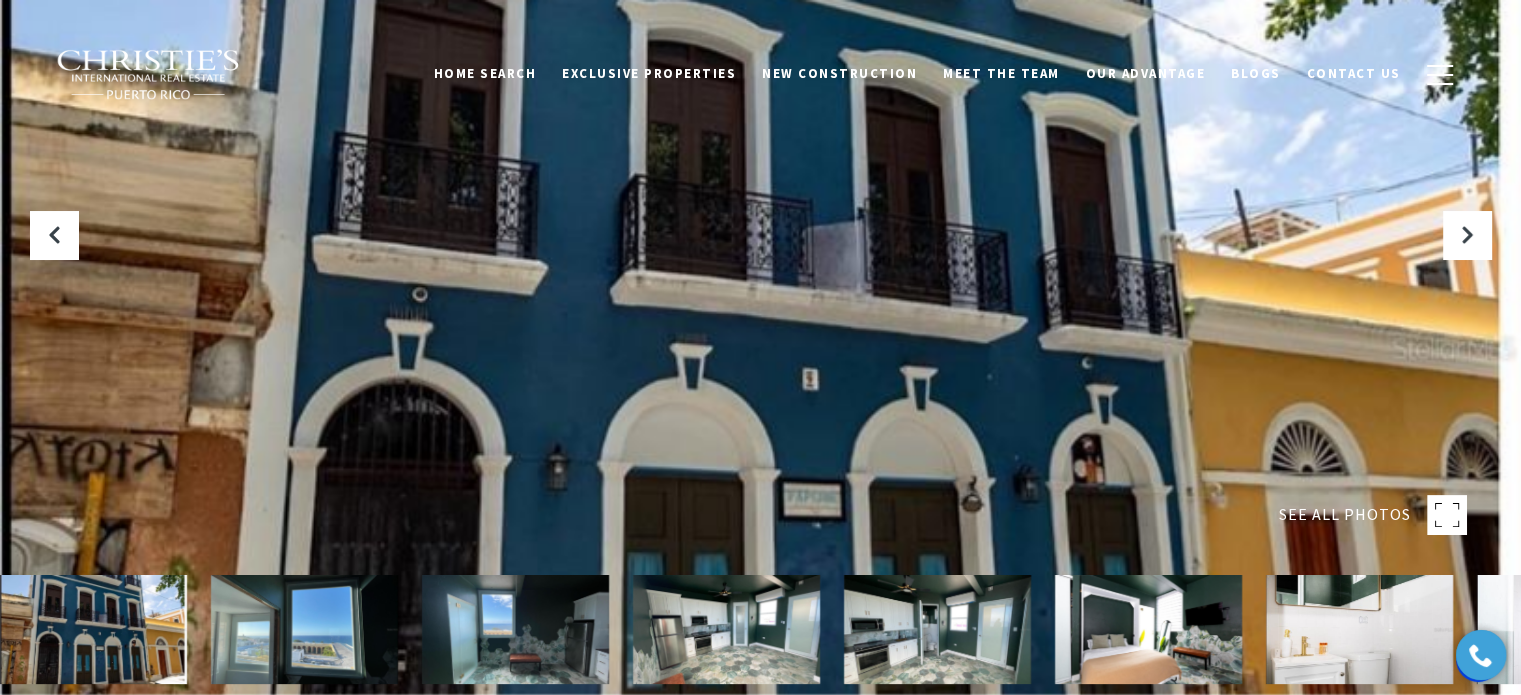 click at bounding box center (93, 629) 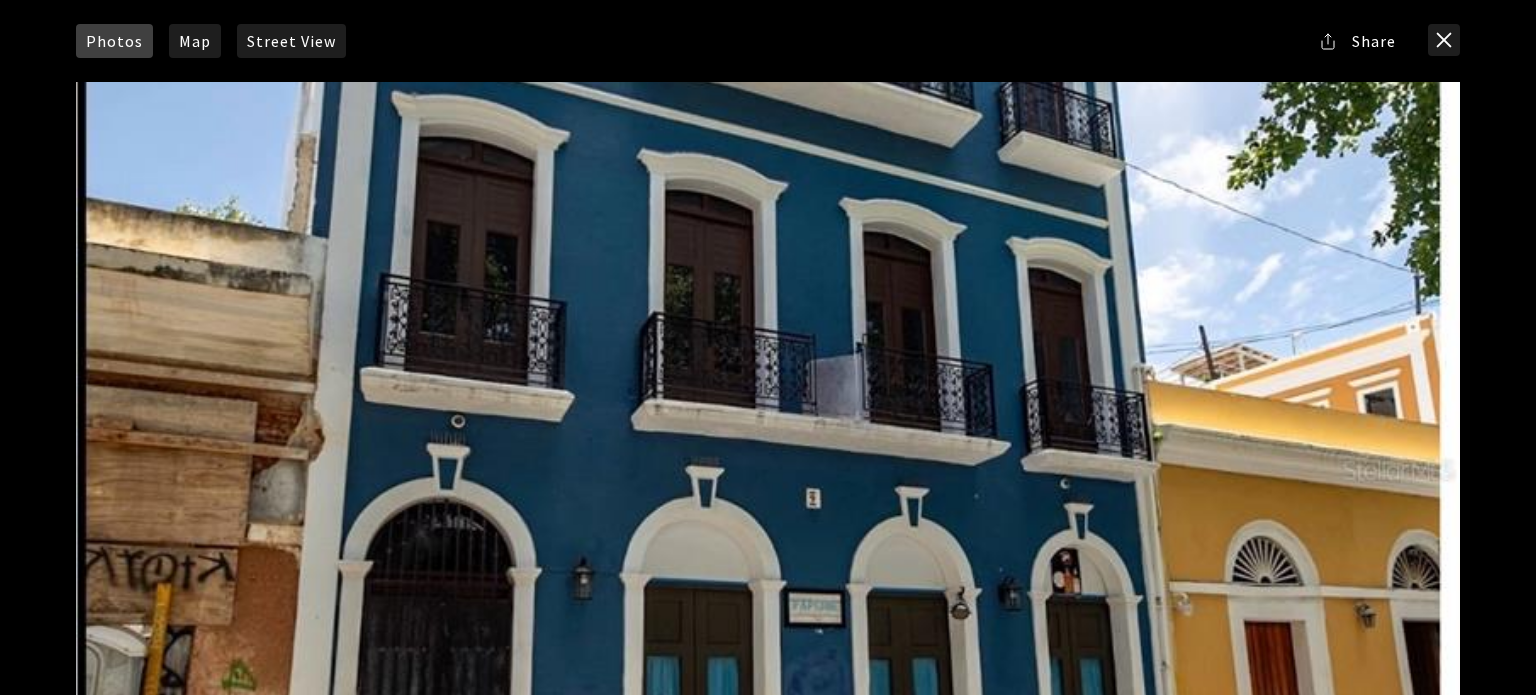 click at bounding box center (768, 469) 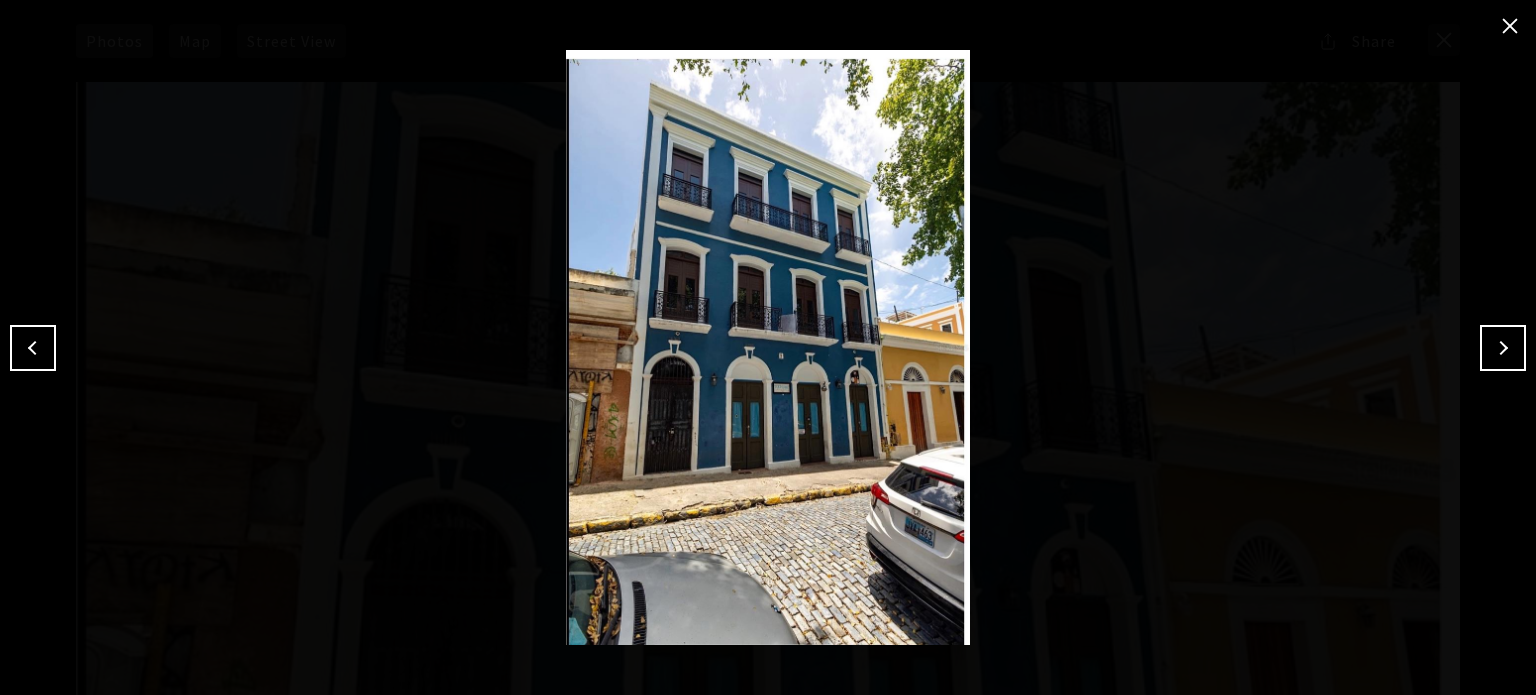 click at bounding box center (1503, 348) 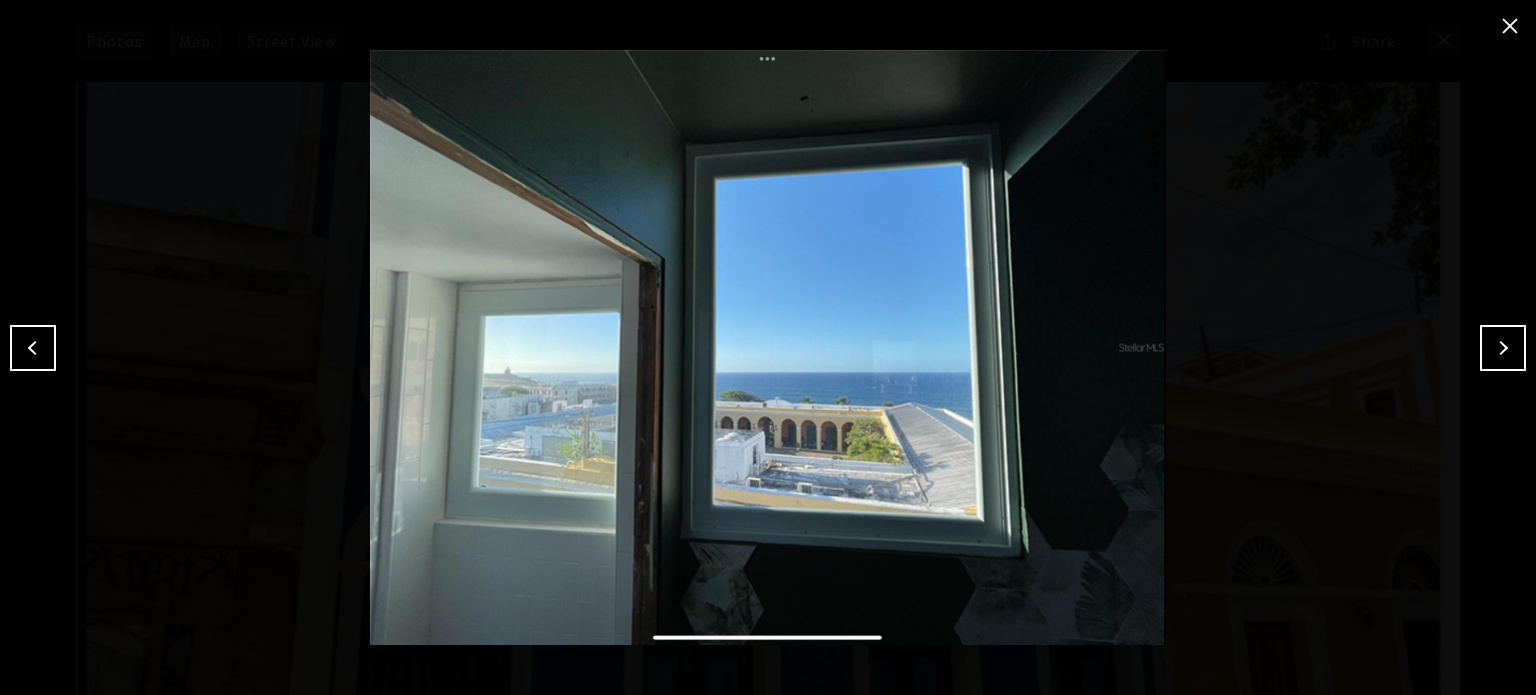 click at bounding box center [1503, 348] 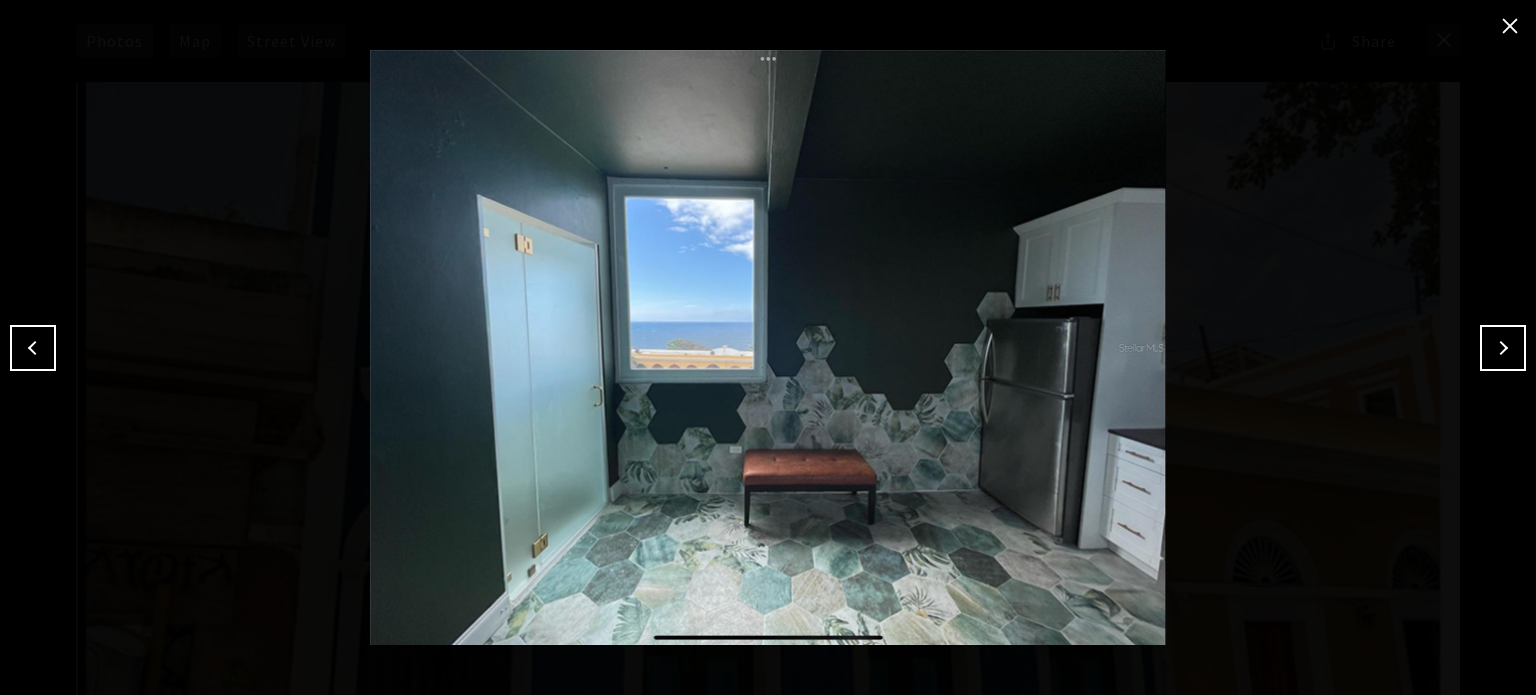 click at bounding box center [1503, 348] 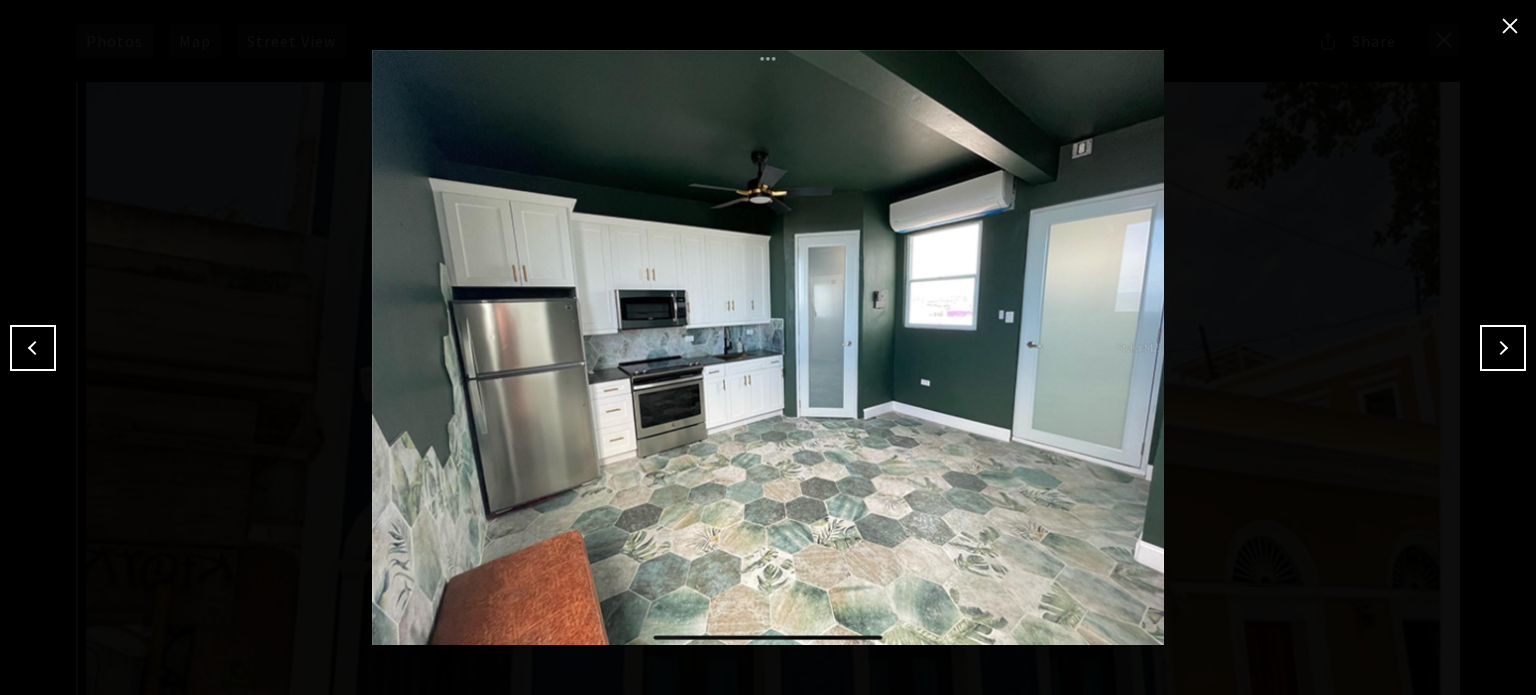 click at bounding box center [1503, 348] 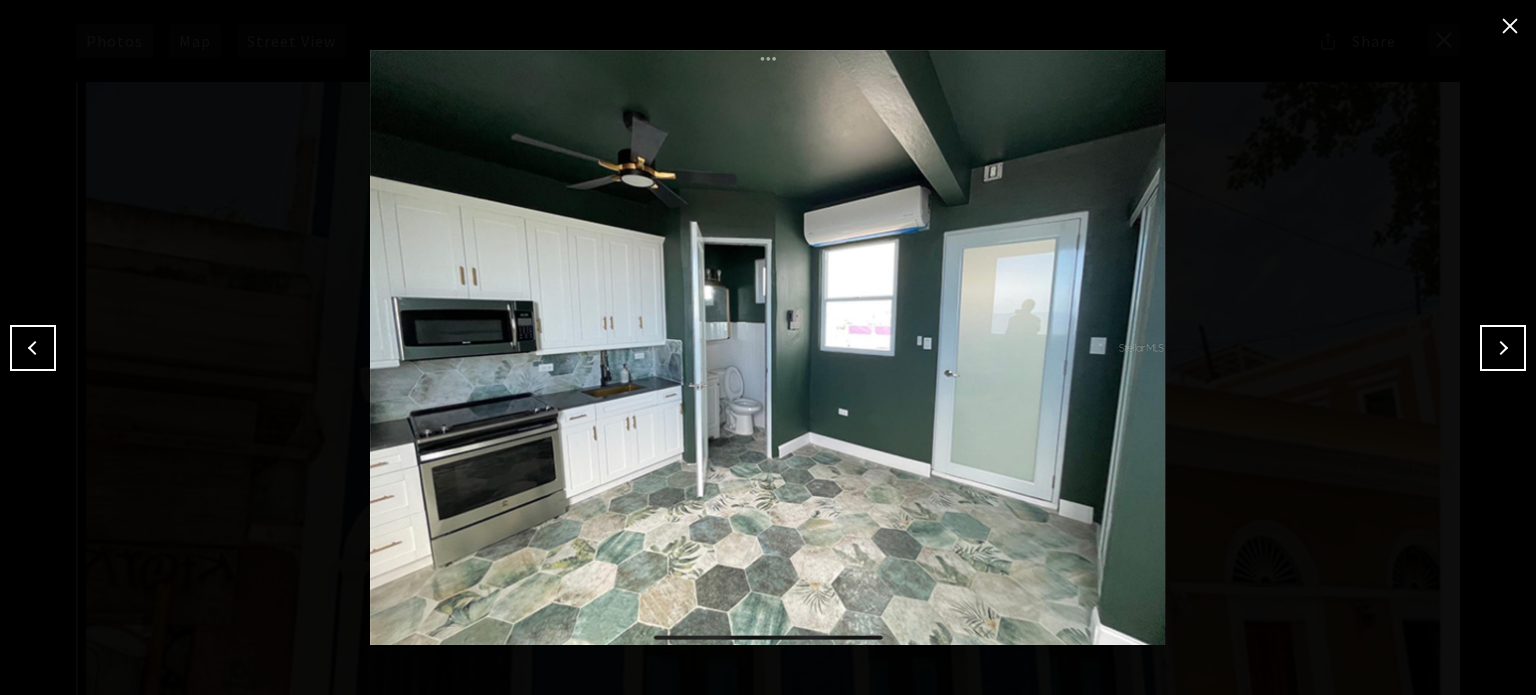 click at bounding box center (1503, 348) 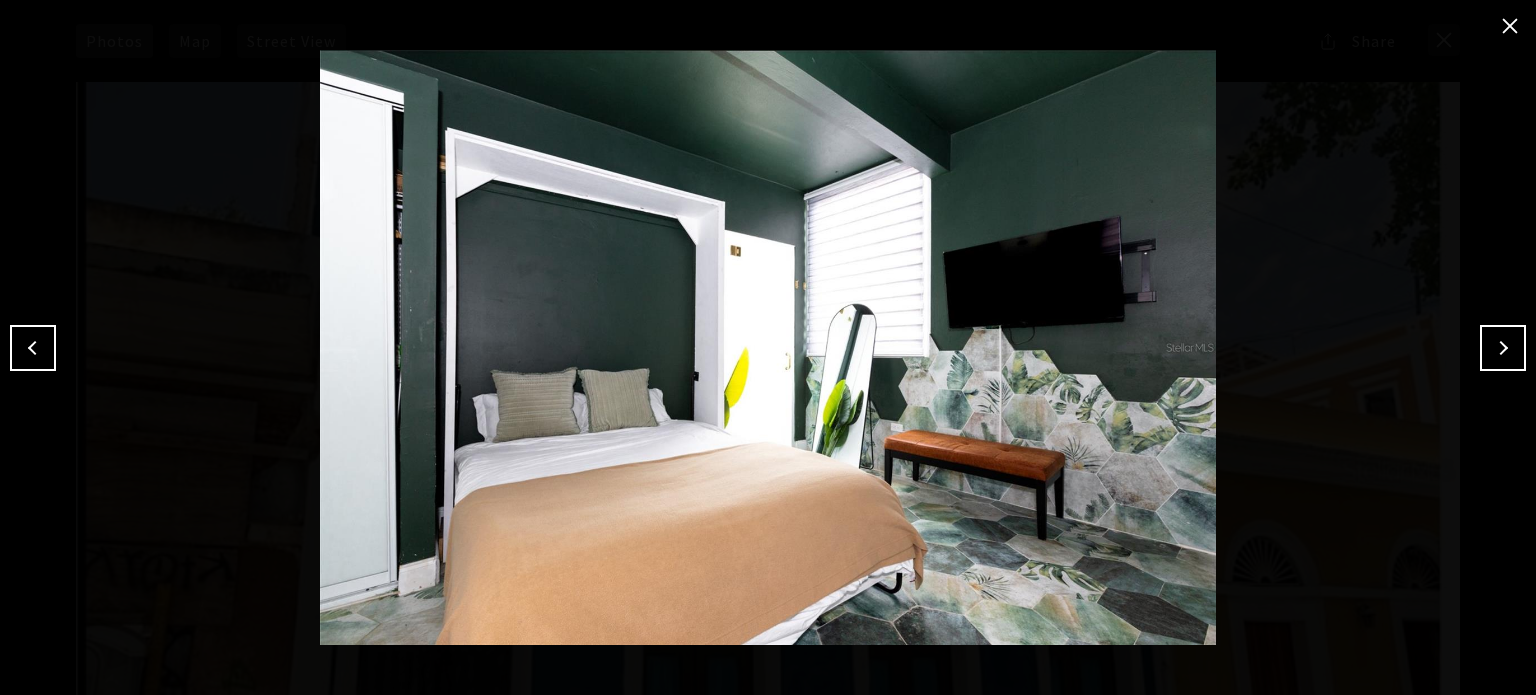 click at bounding box center [33, 348] 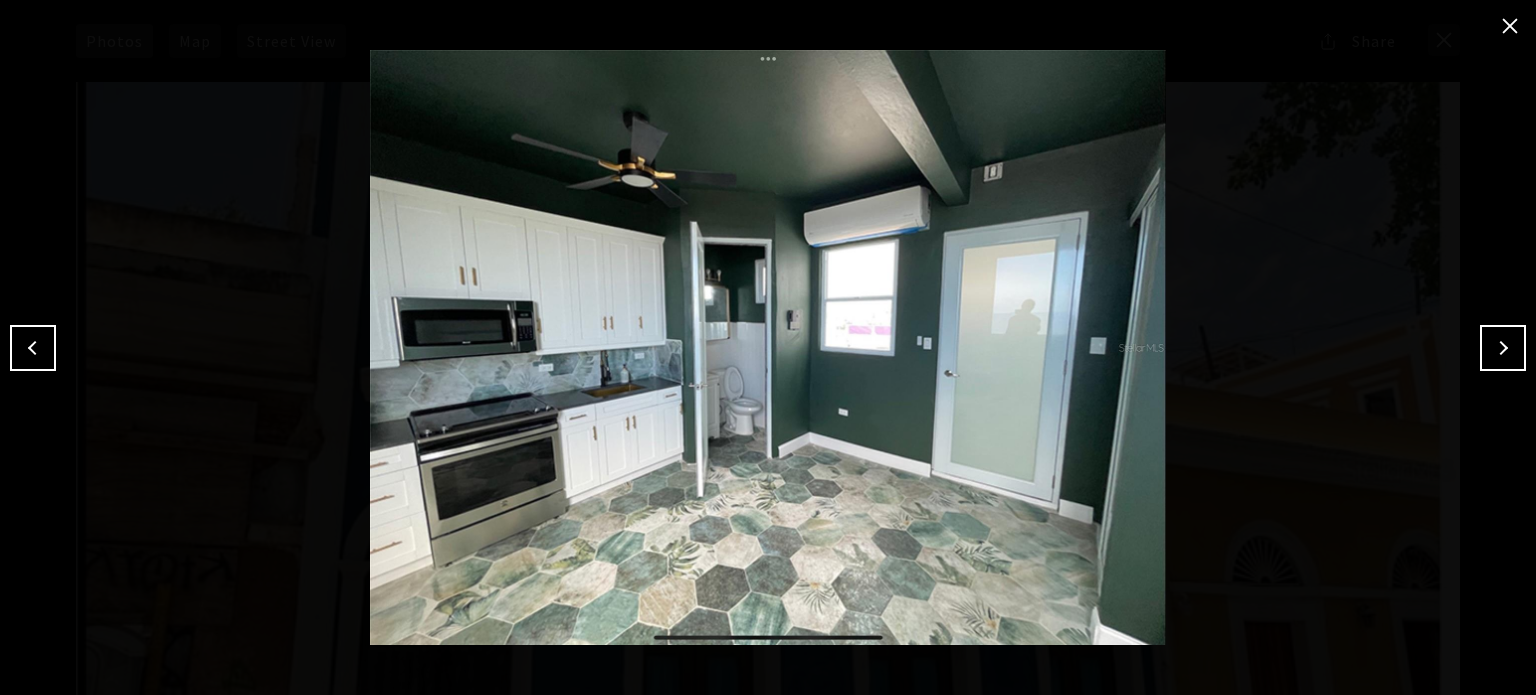 click at bounding box center [1503, 348] 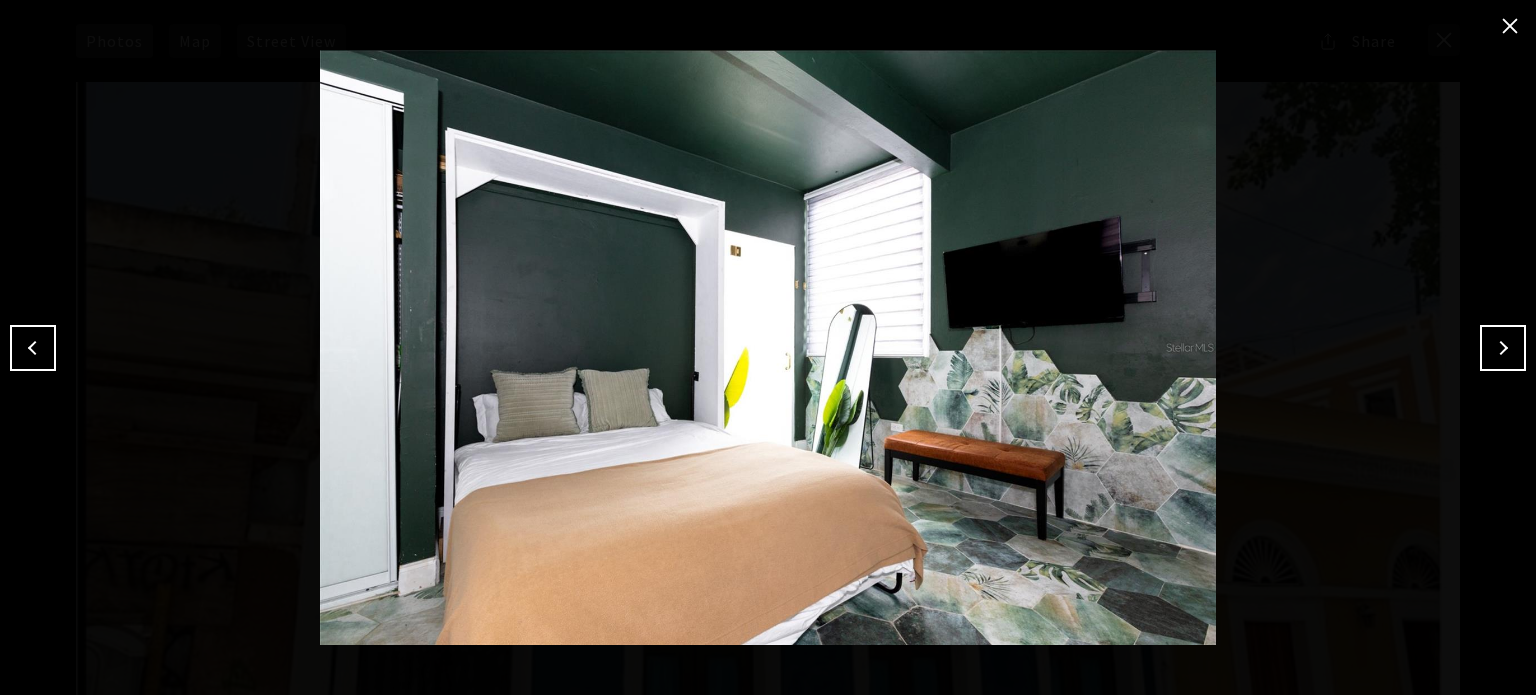 click at bounding box center (1503, 348) 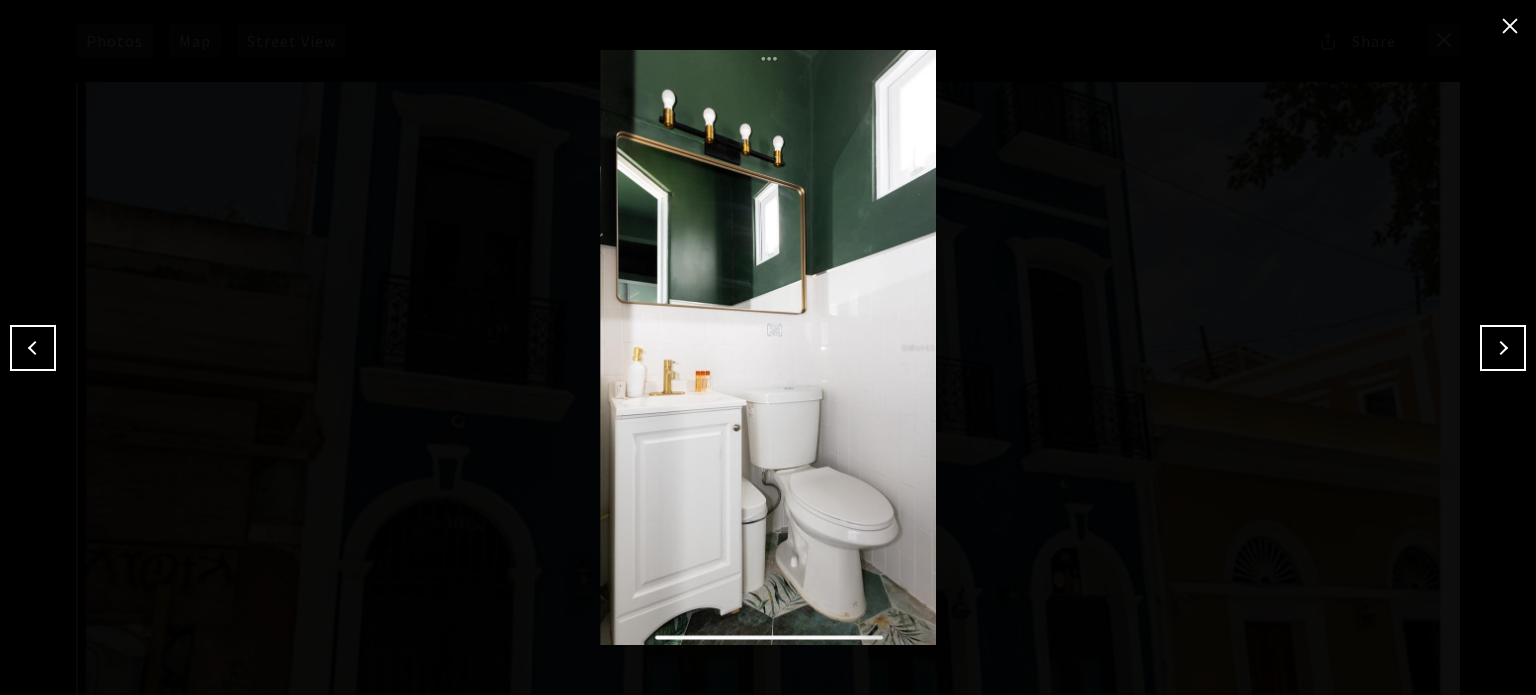 click at bounding box center (1503, 348) 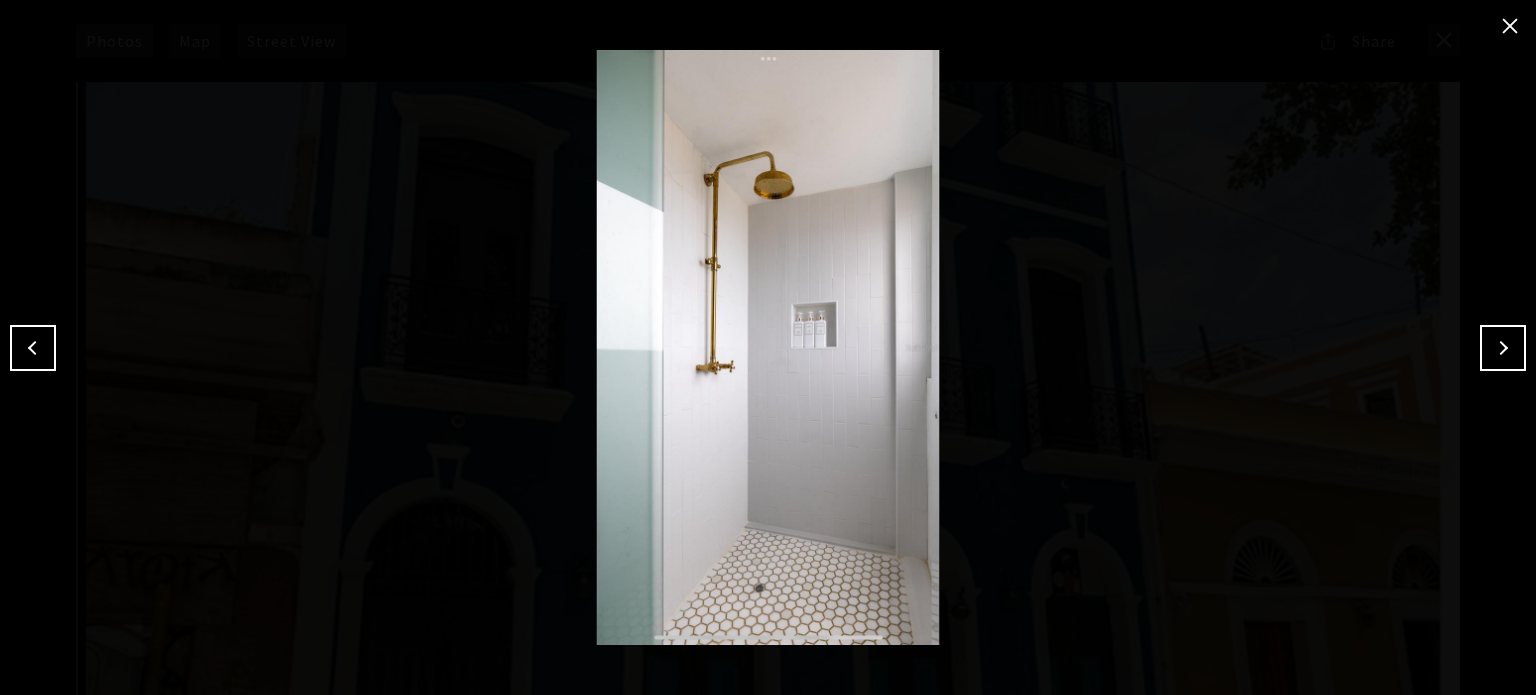 click at bounding box center [1503, 348] 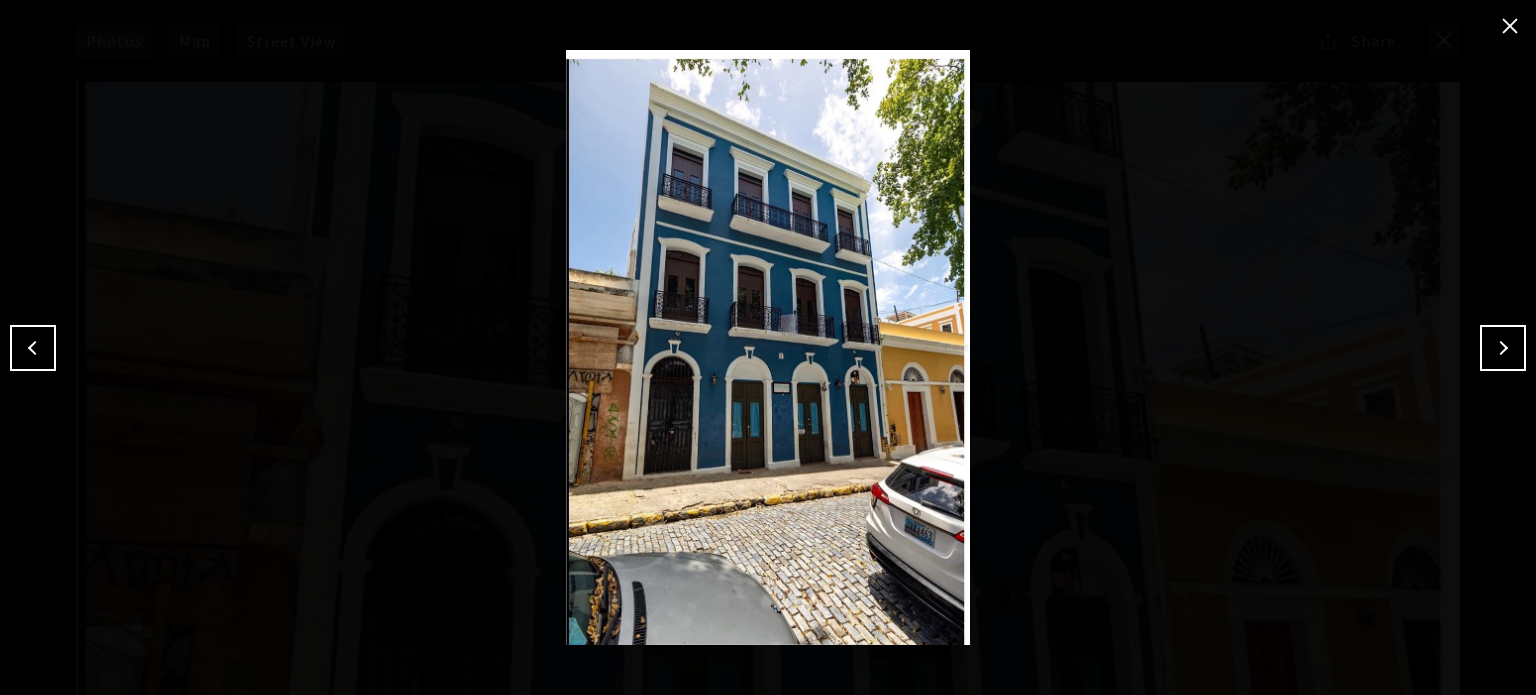 click at bounding box center [1503, 348] 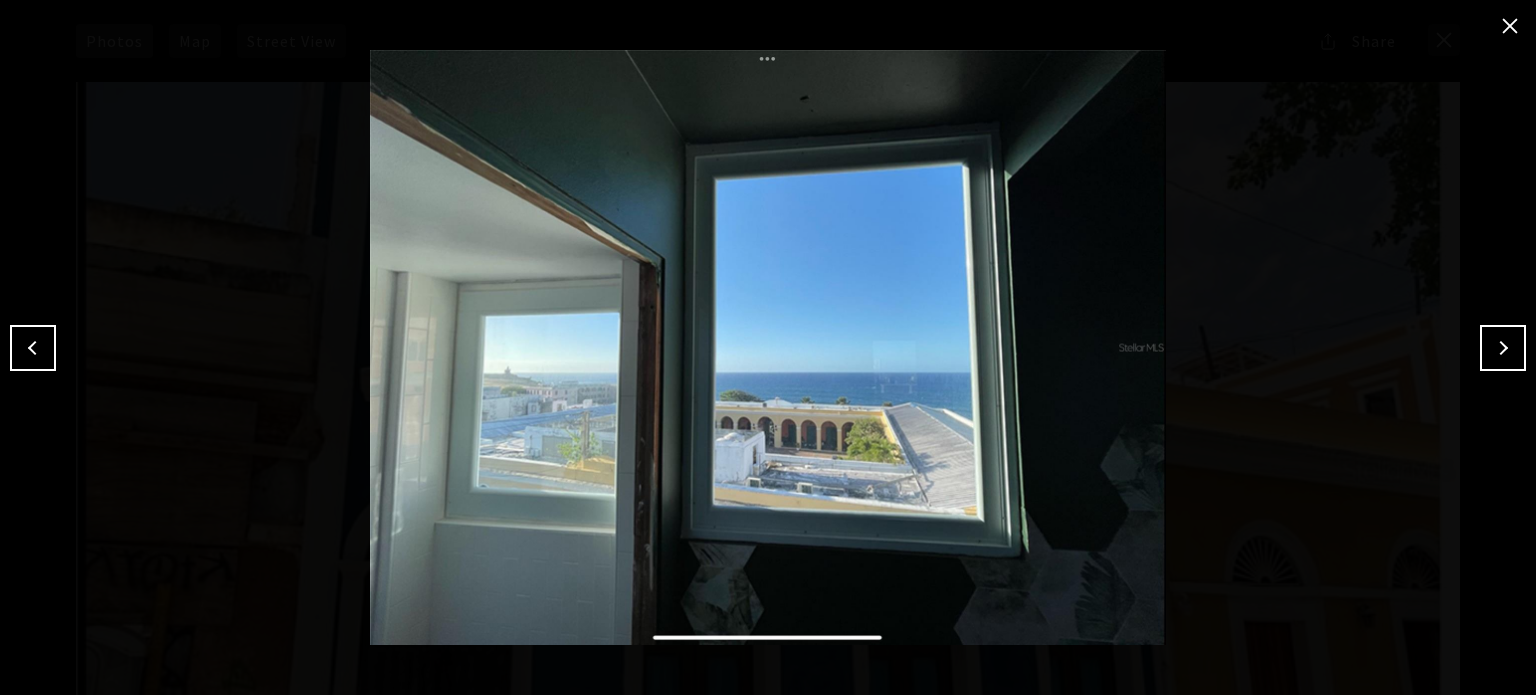 click at bounding box center (1503, 348) 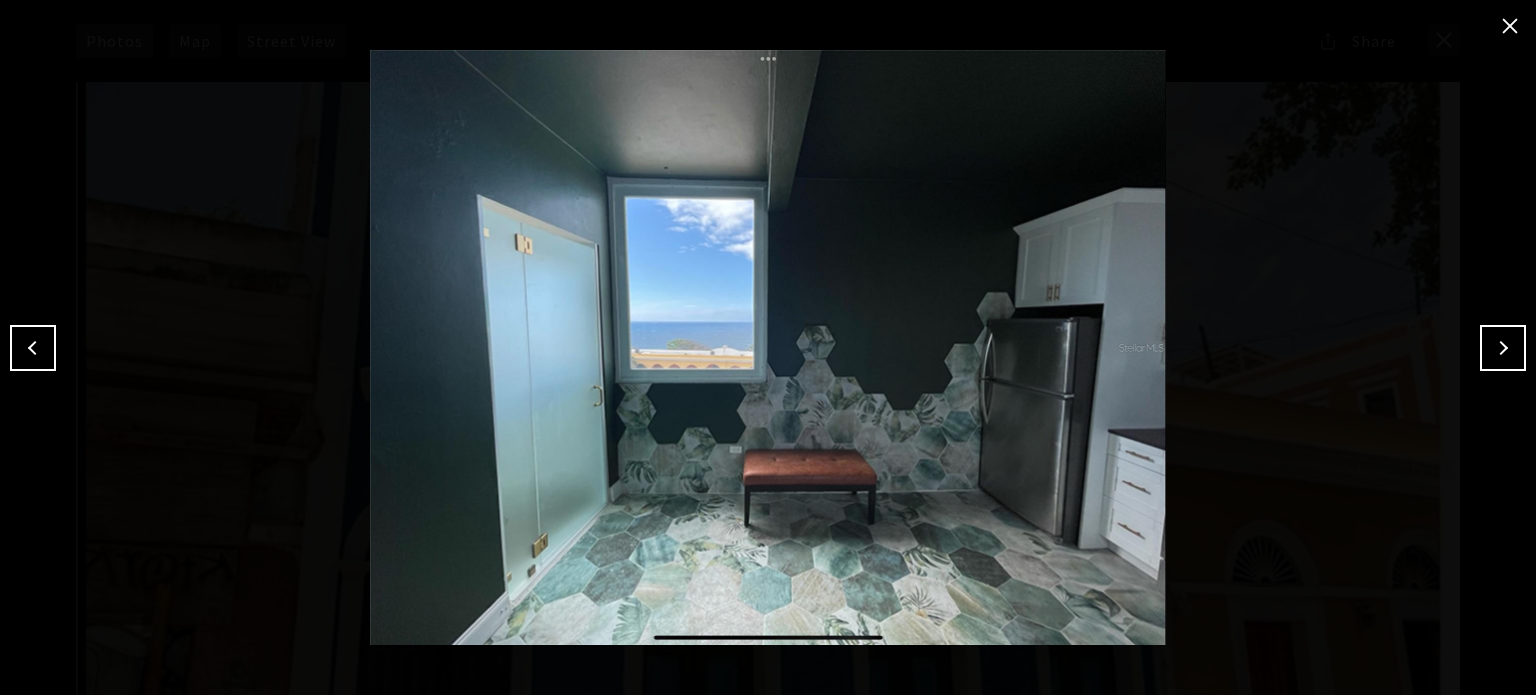 type 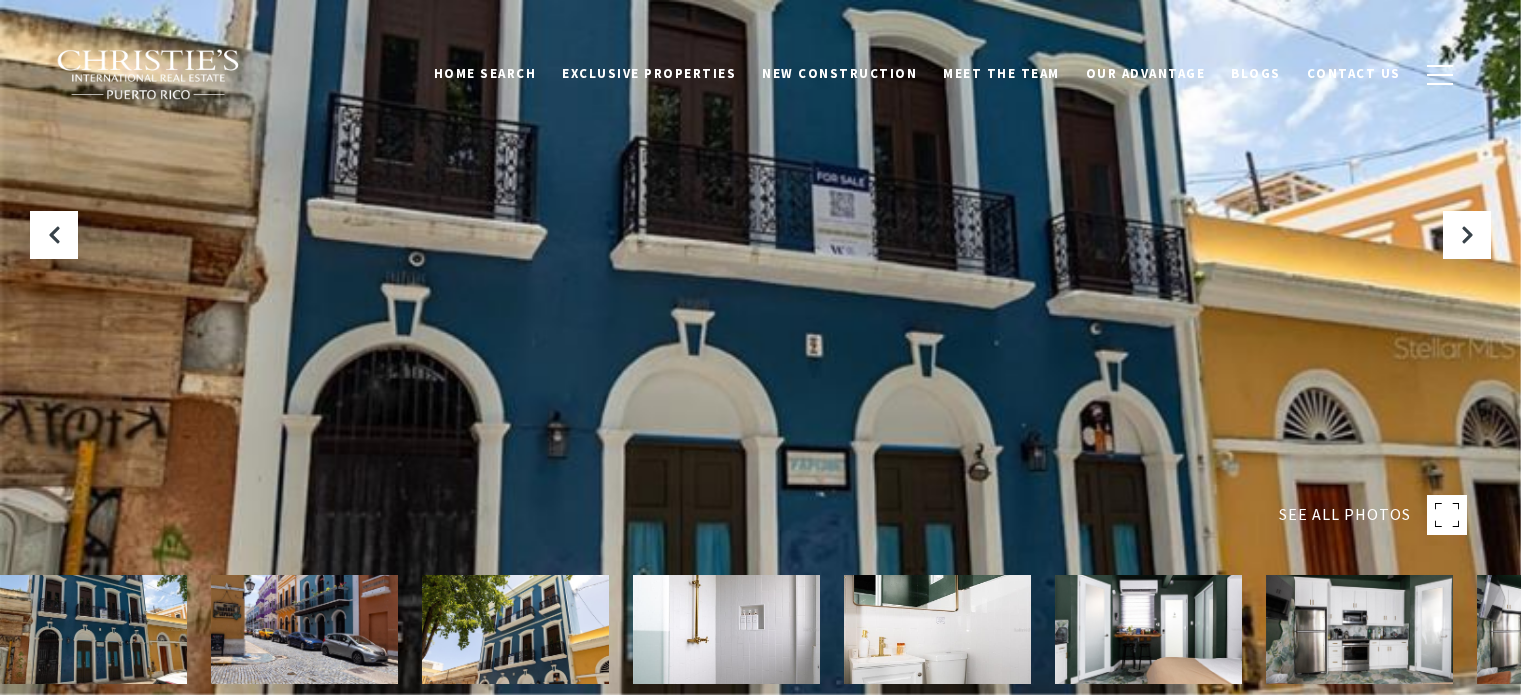 scroll, scrollTop: 0, scrollLeft: 0, axis: both 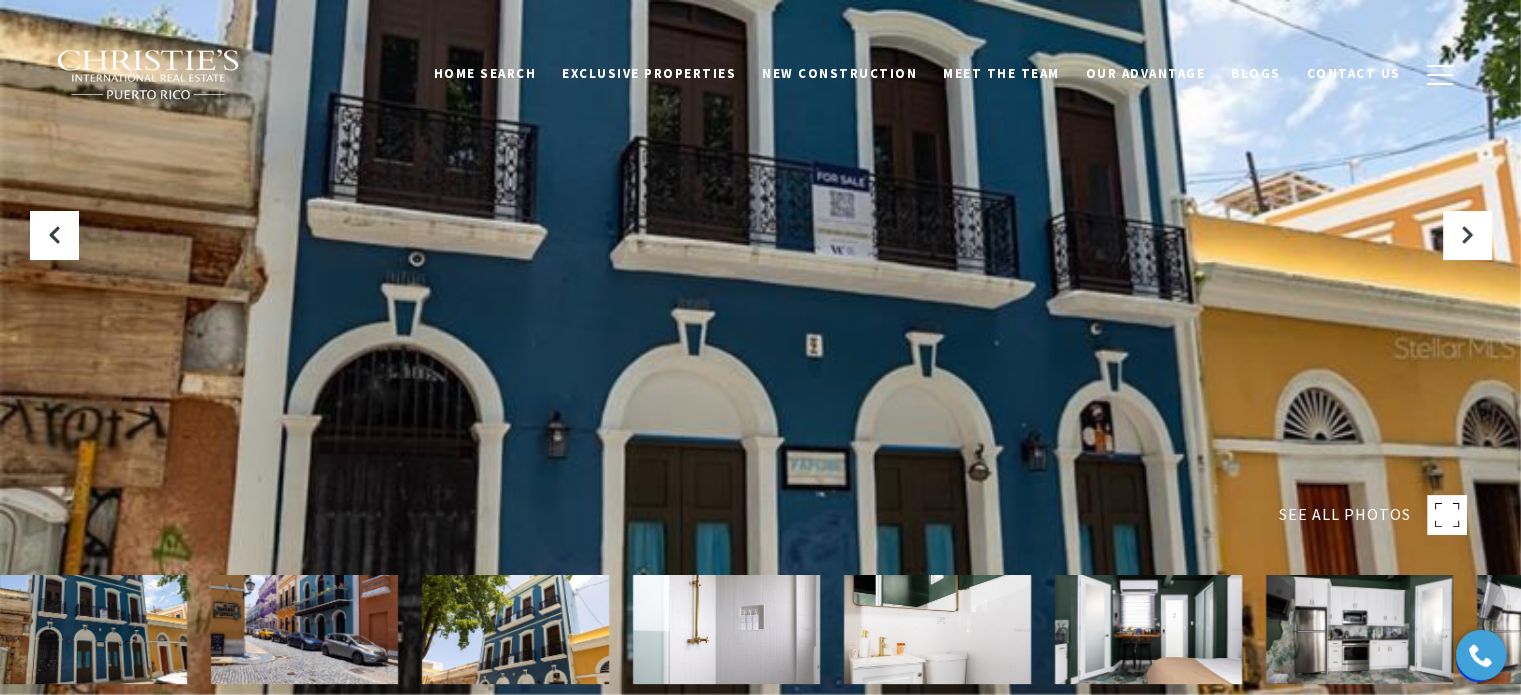 click on "SEE ALL PHOTOS" at bounding box center (1345, 515) 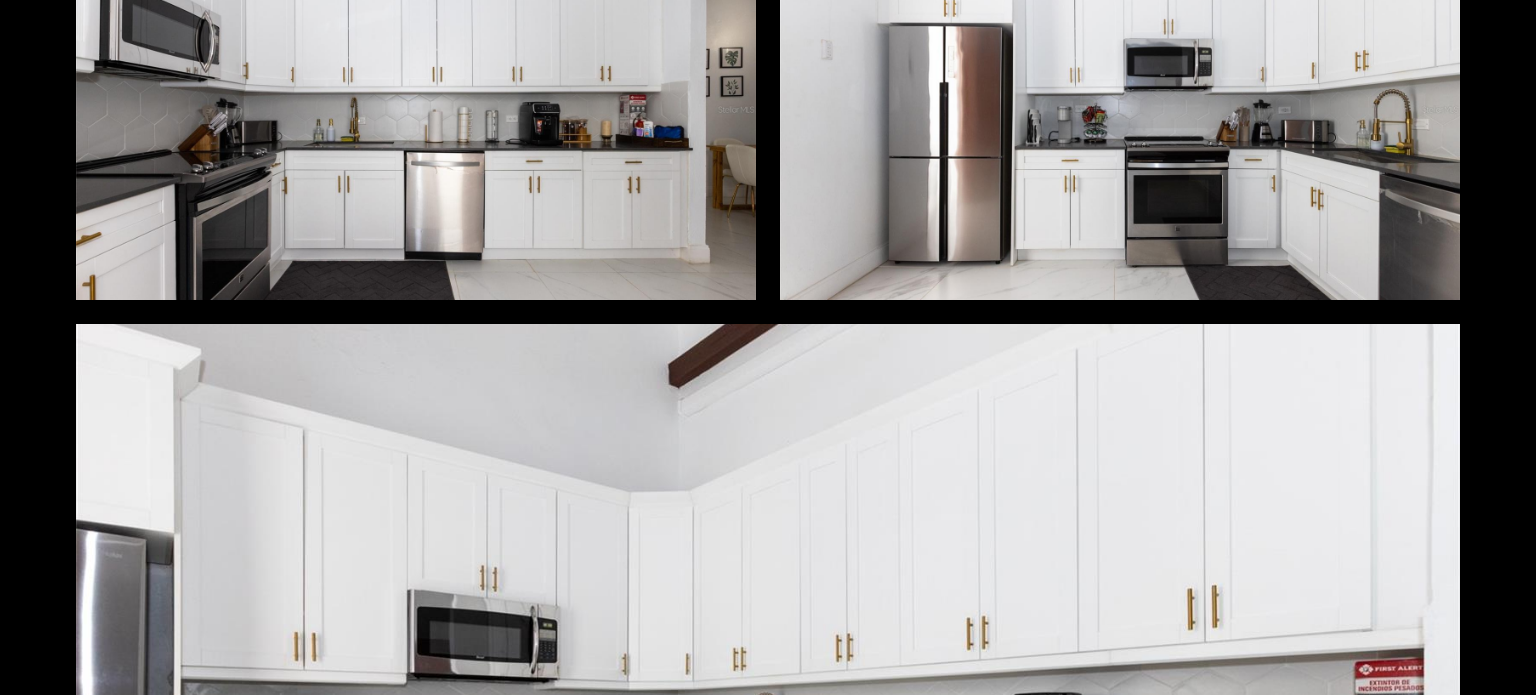 scroll, scrollTop: 13400, scrollLeft: 0, axis: vertical 